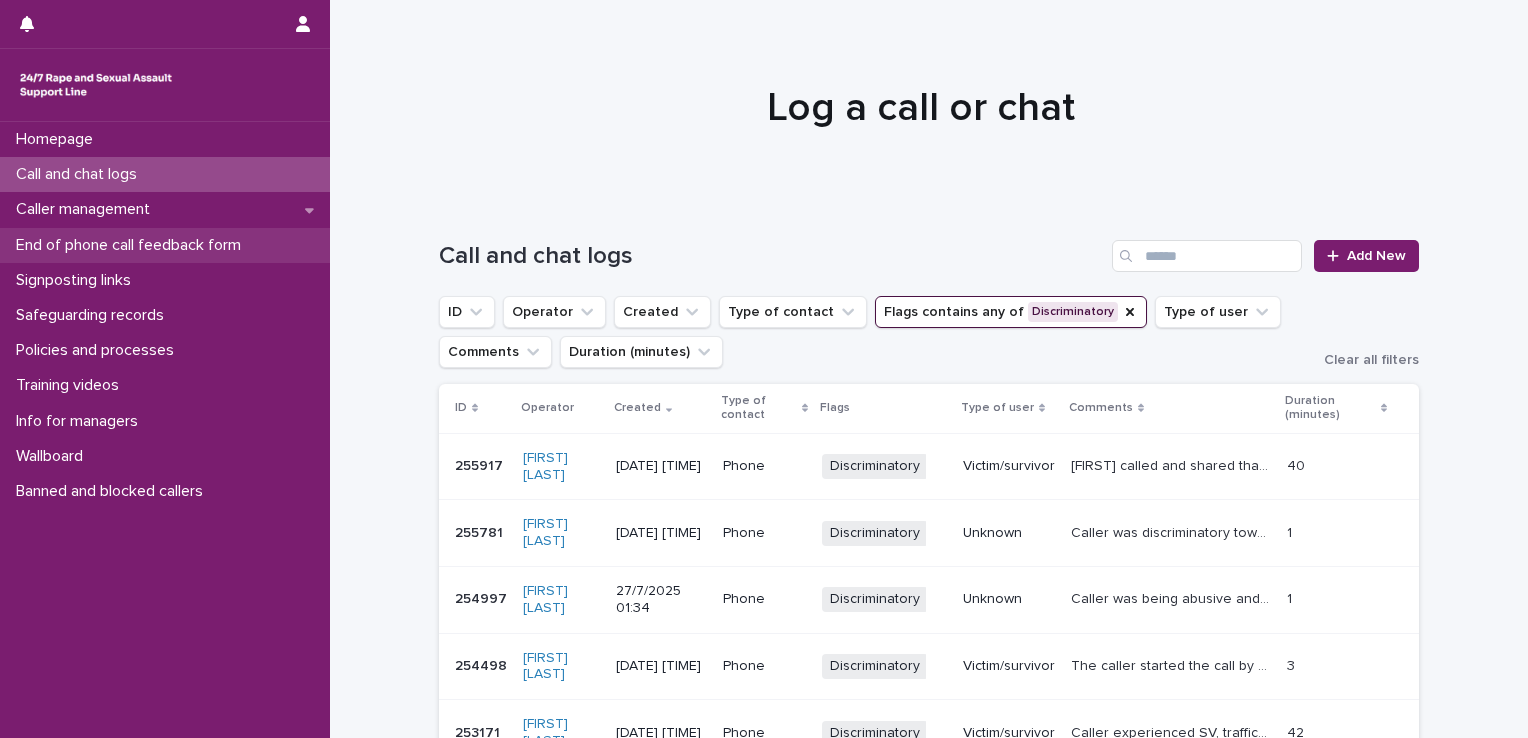 scroll, scrollTop: 0, scrollLeft: 0, axis: both 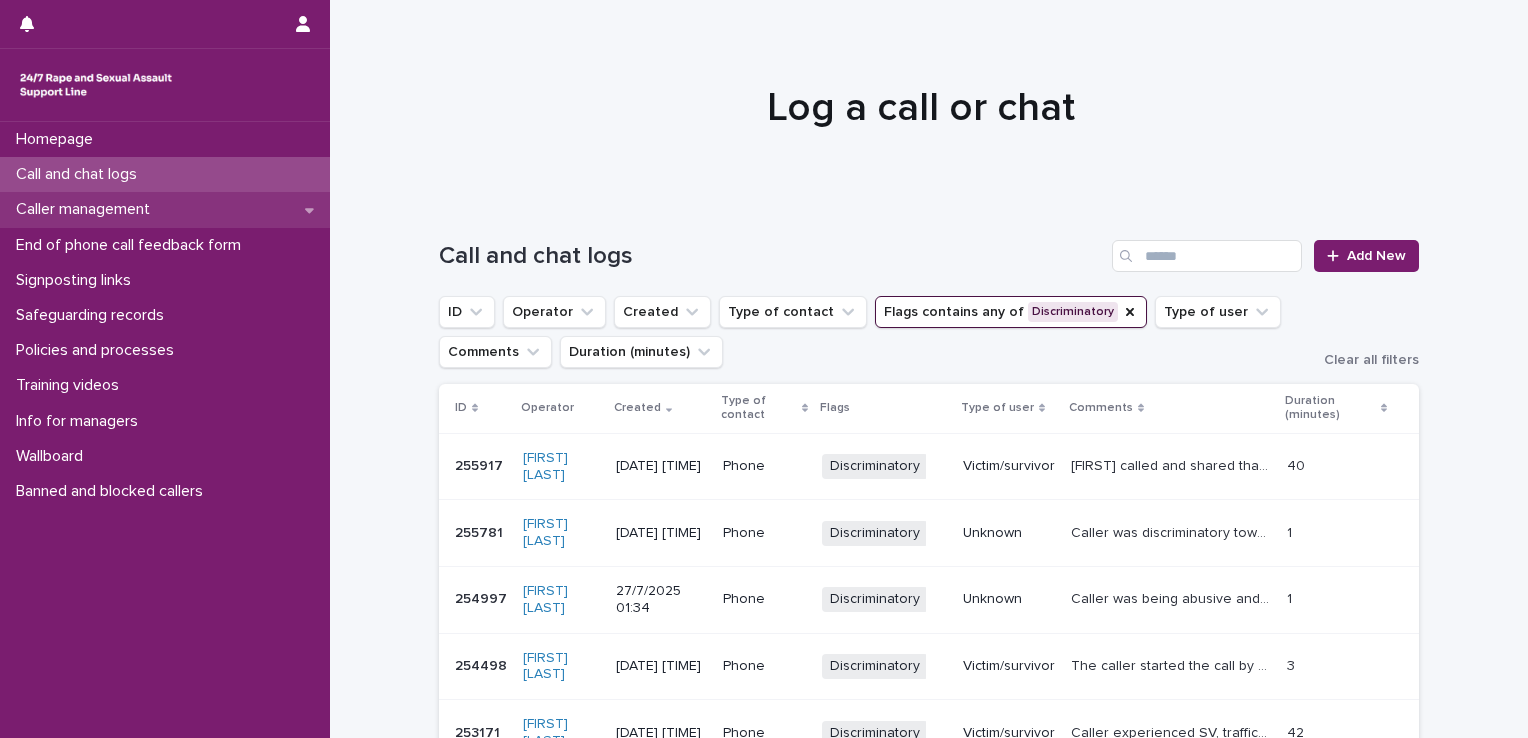 click on "Caller management" at bounding box center (87, 209) 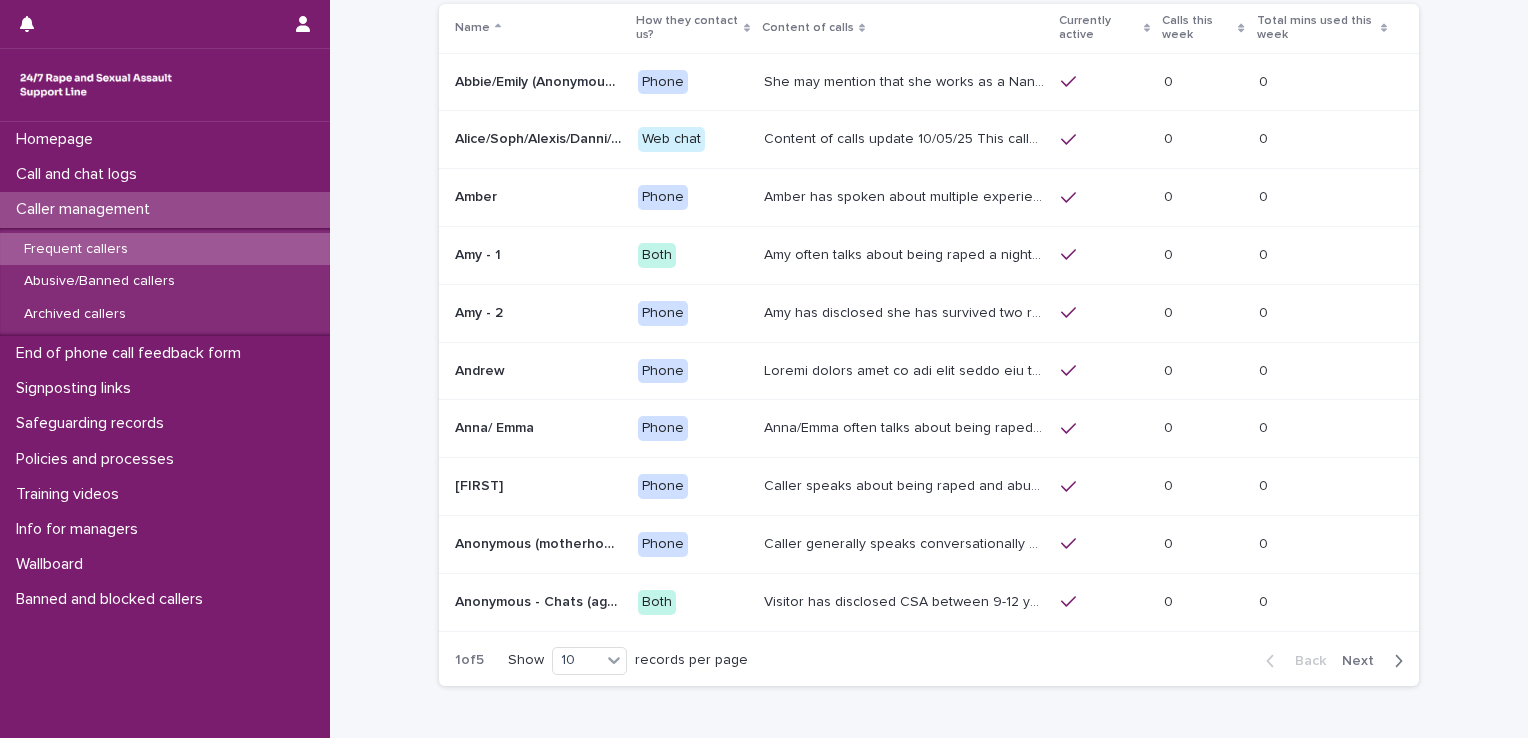 scroll, scrollTop: 143, scrollLeft: 0, axis: vertical 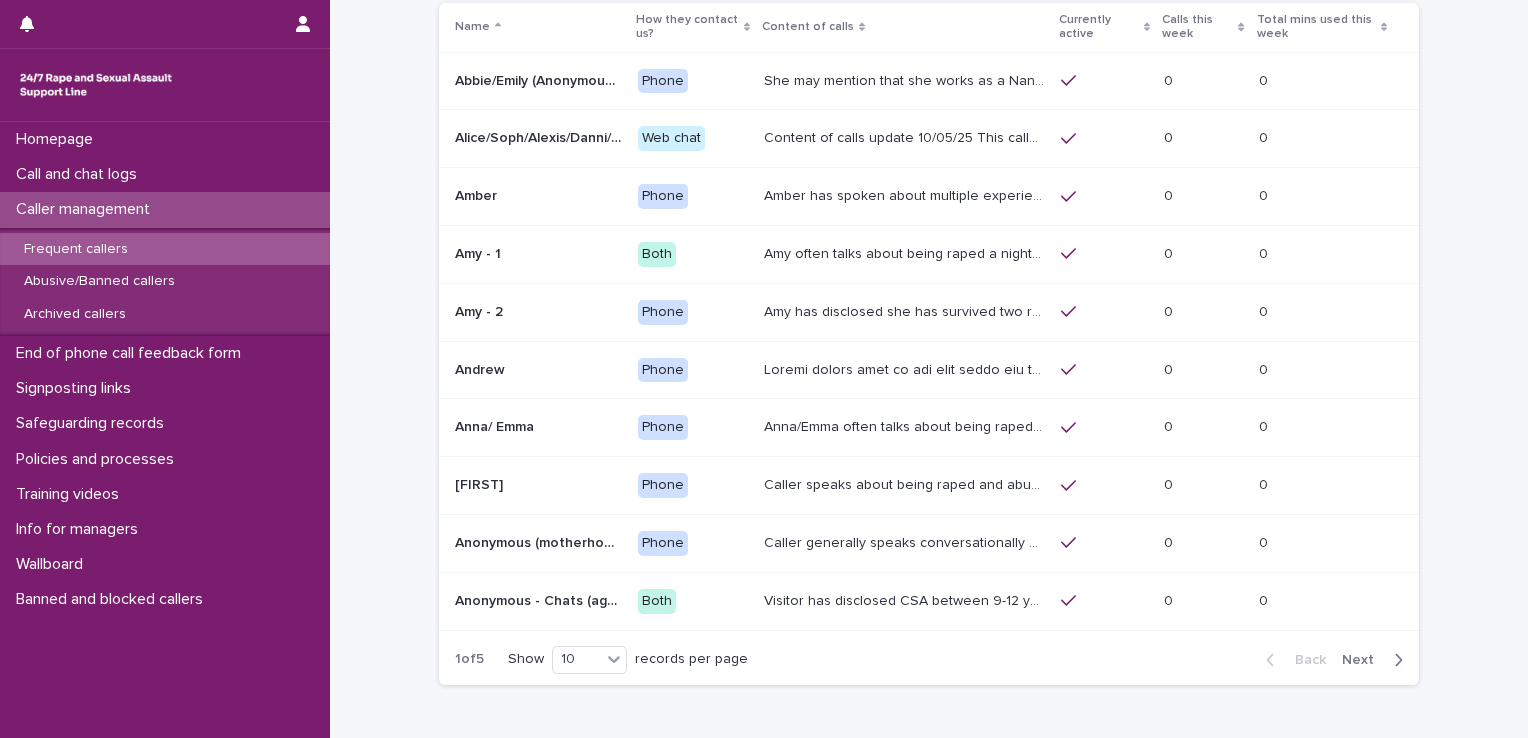 click on "Next" at bounding box center (1364, 660) 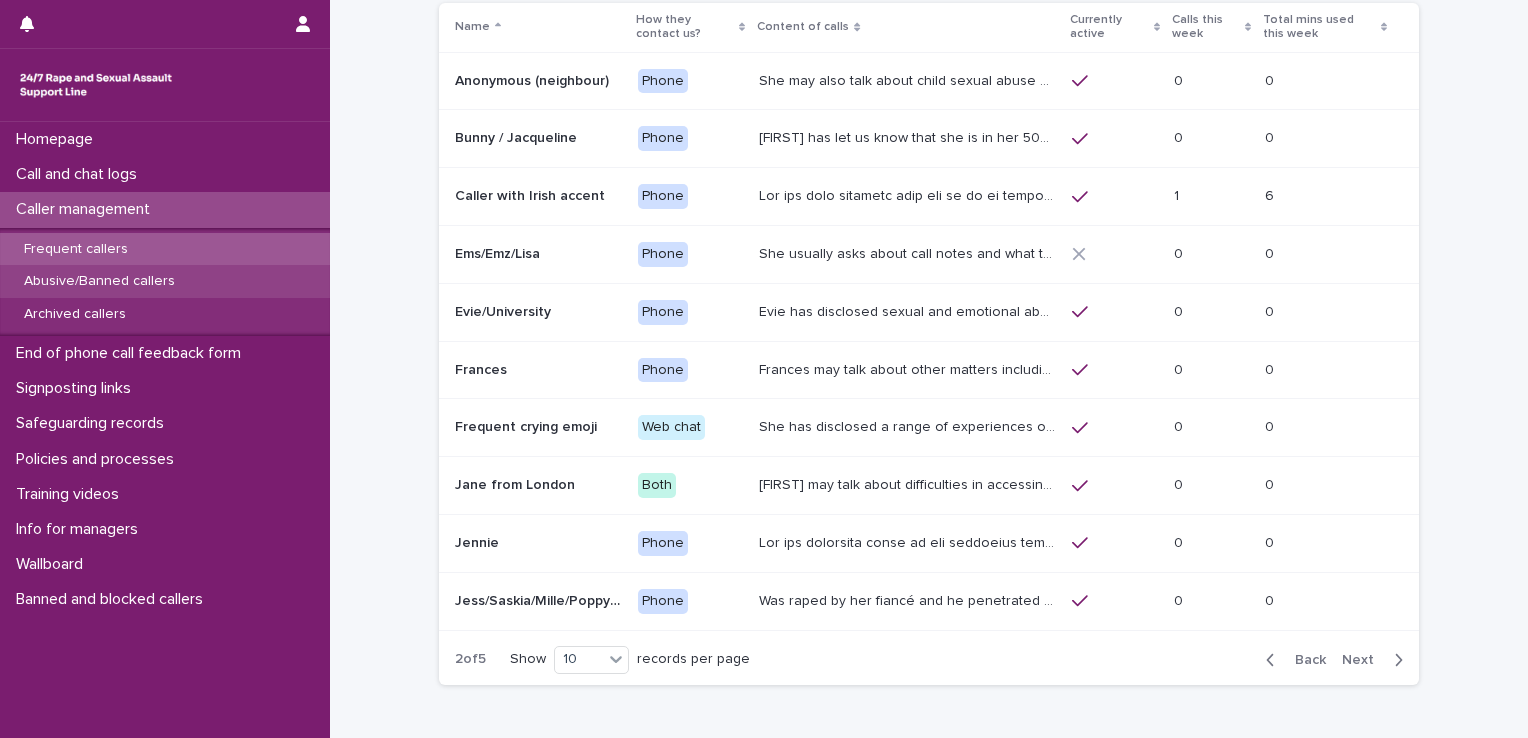 click on "Abusive/Banned callers" at bounding box center [99, 281] 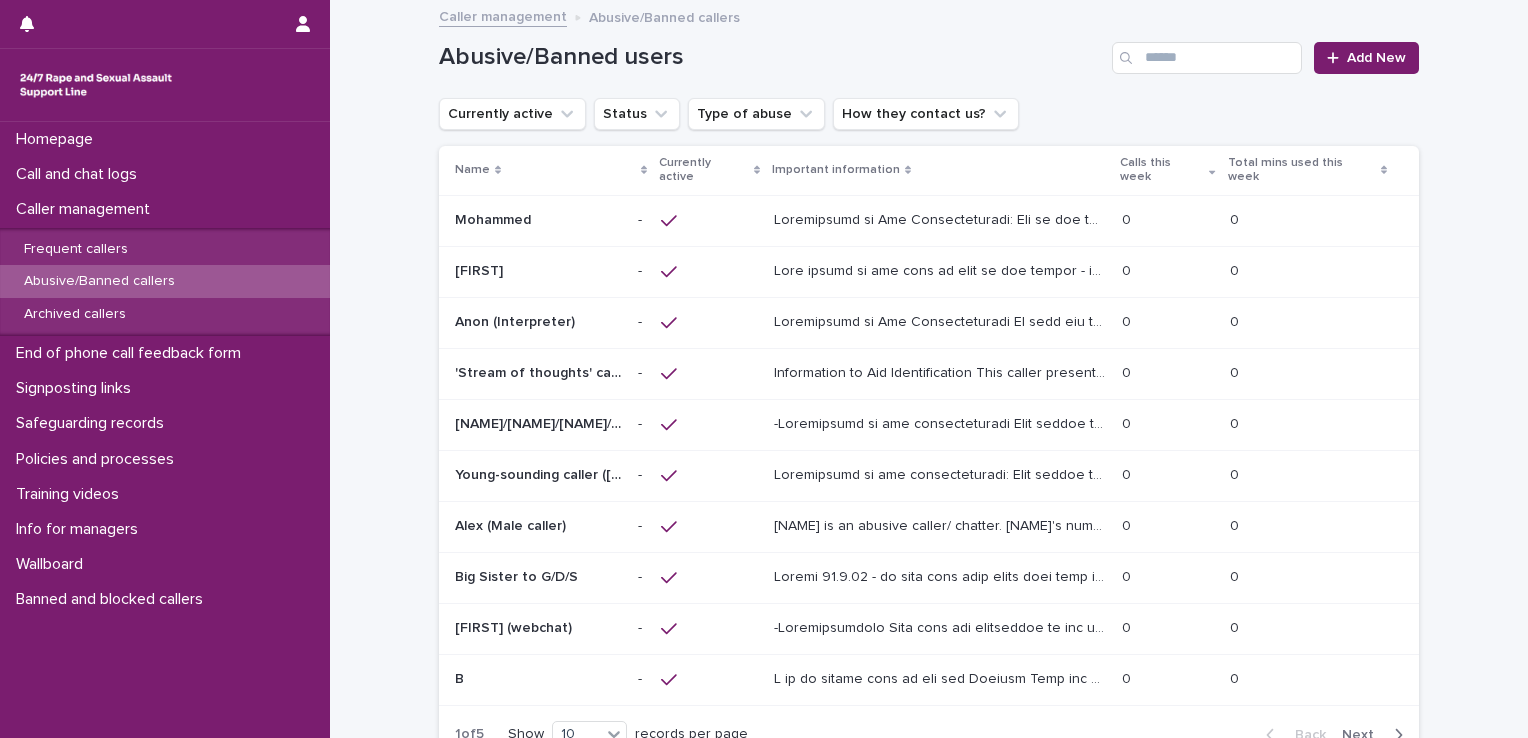 click on "Next" at bounding box center (1364, 735) 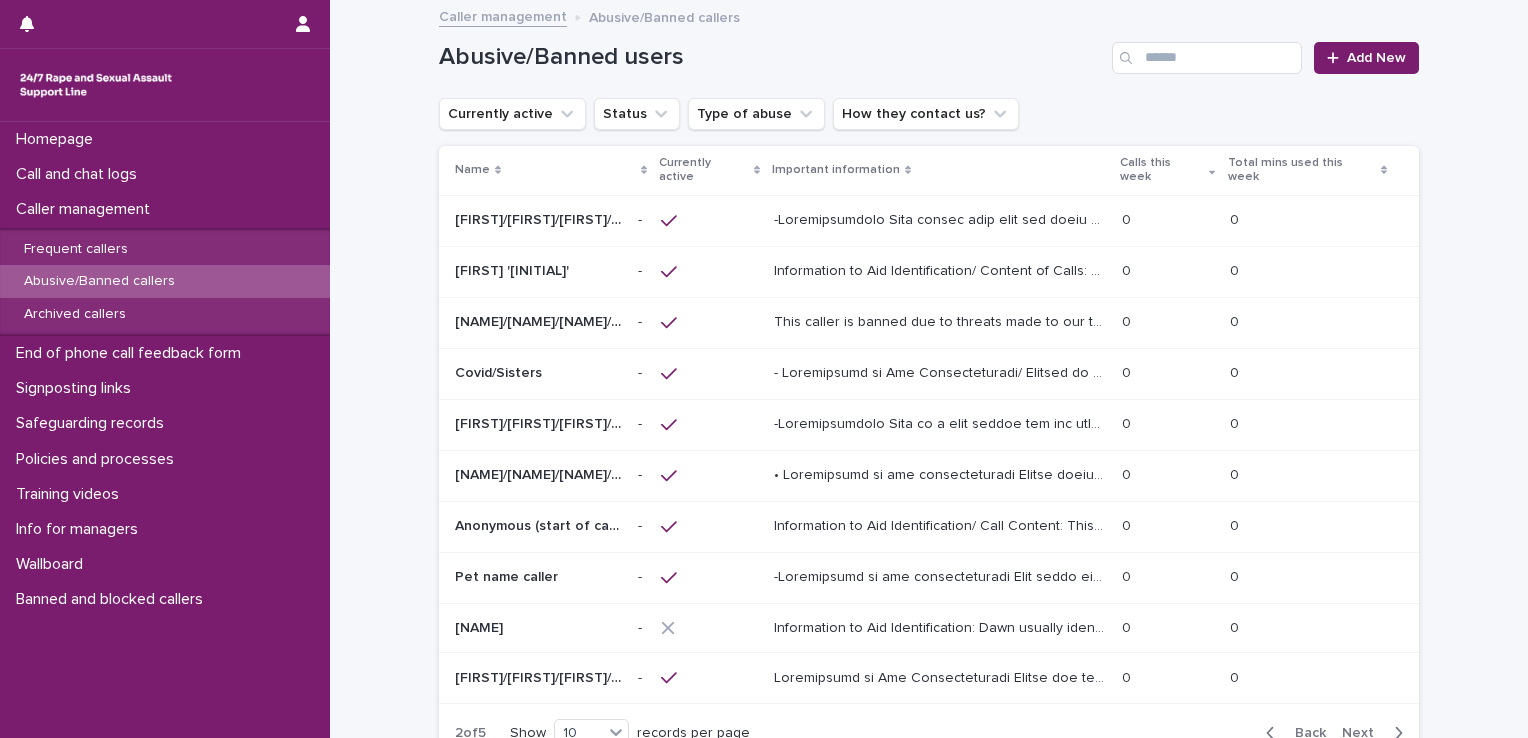 click on "Next" at bounding box center [1364, 733] 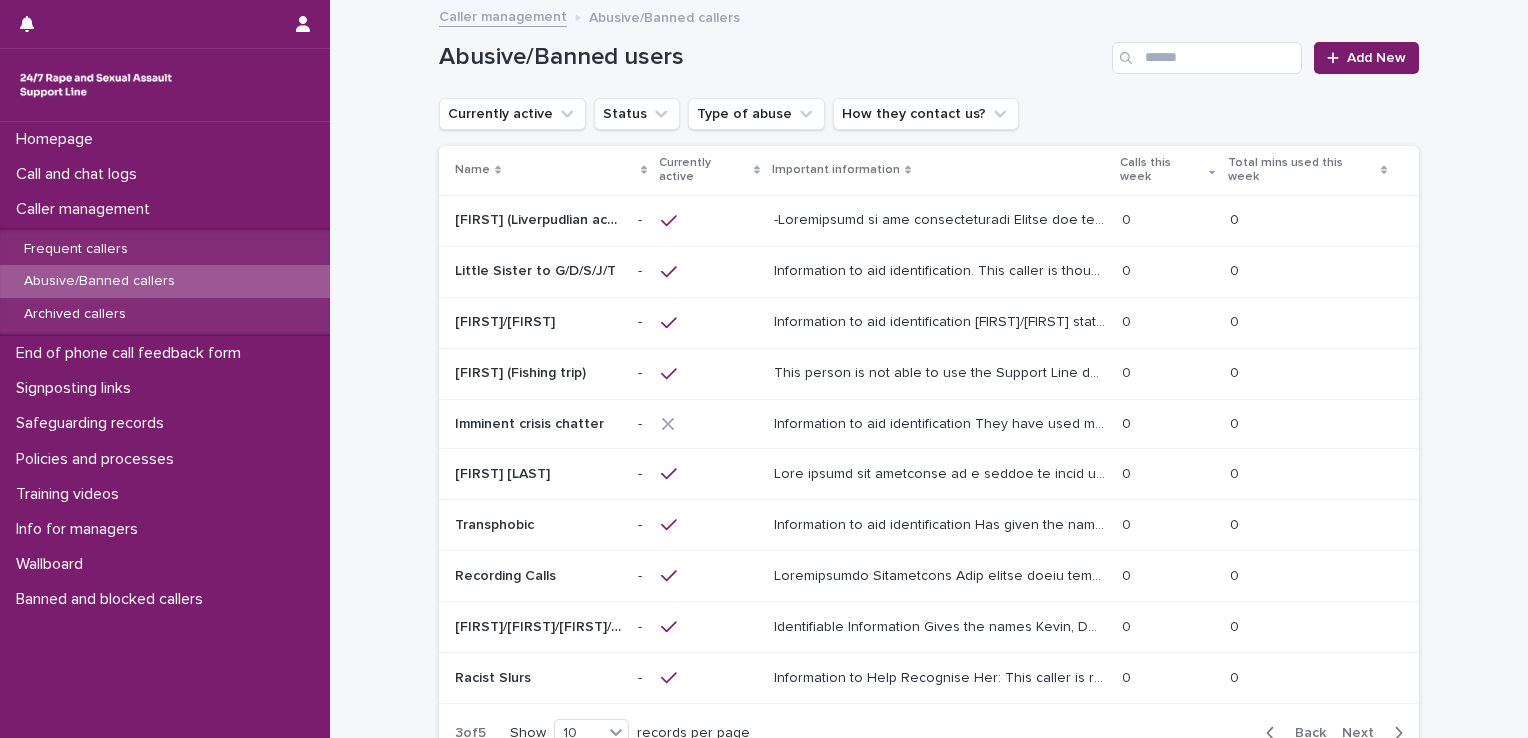 click on "Next" at bounding box center (1364, 733) 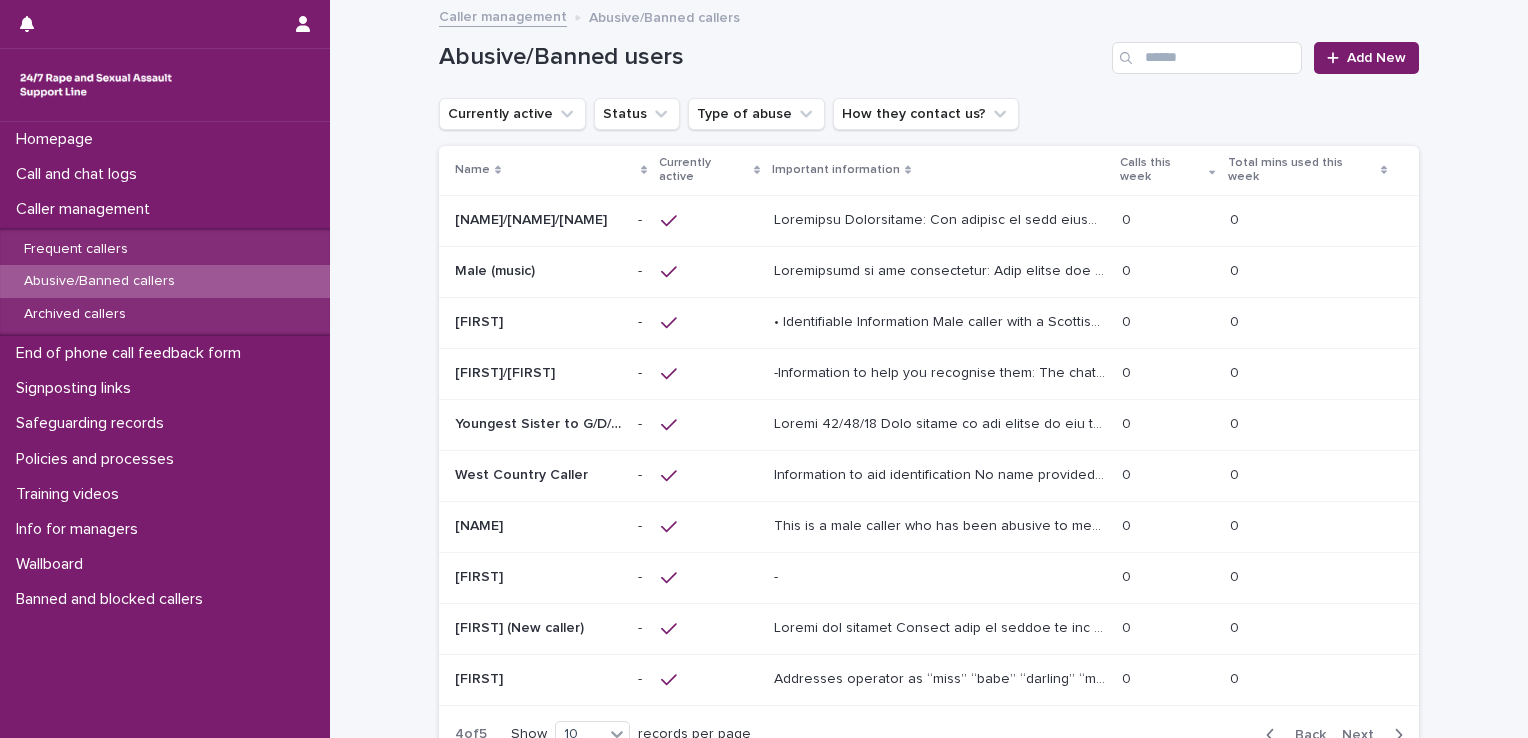 click on "Next" at bounding box center (1376, 735) 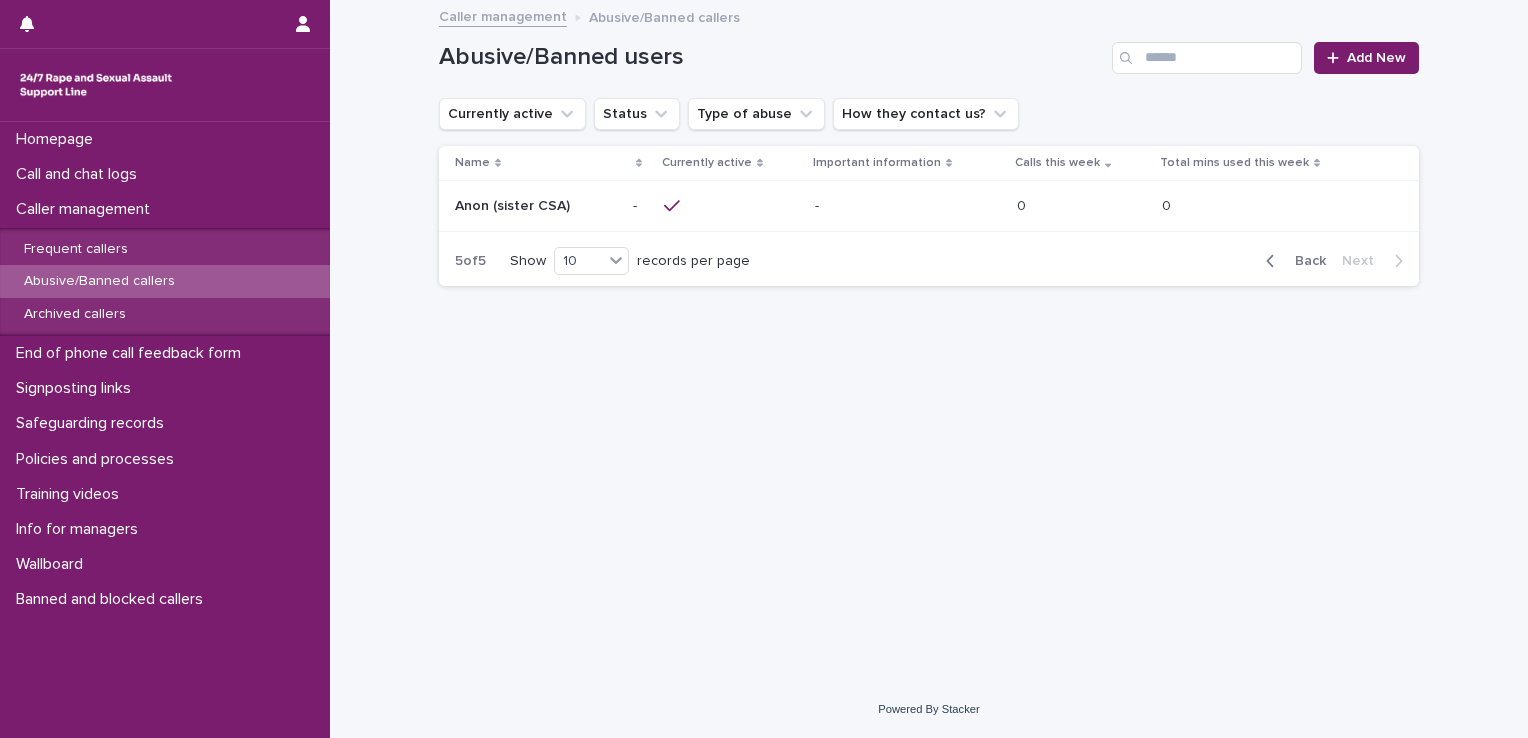 click on "Anon (sister CSA)" at bounding box center (514, 204) 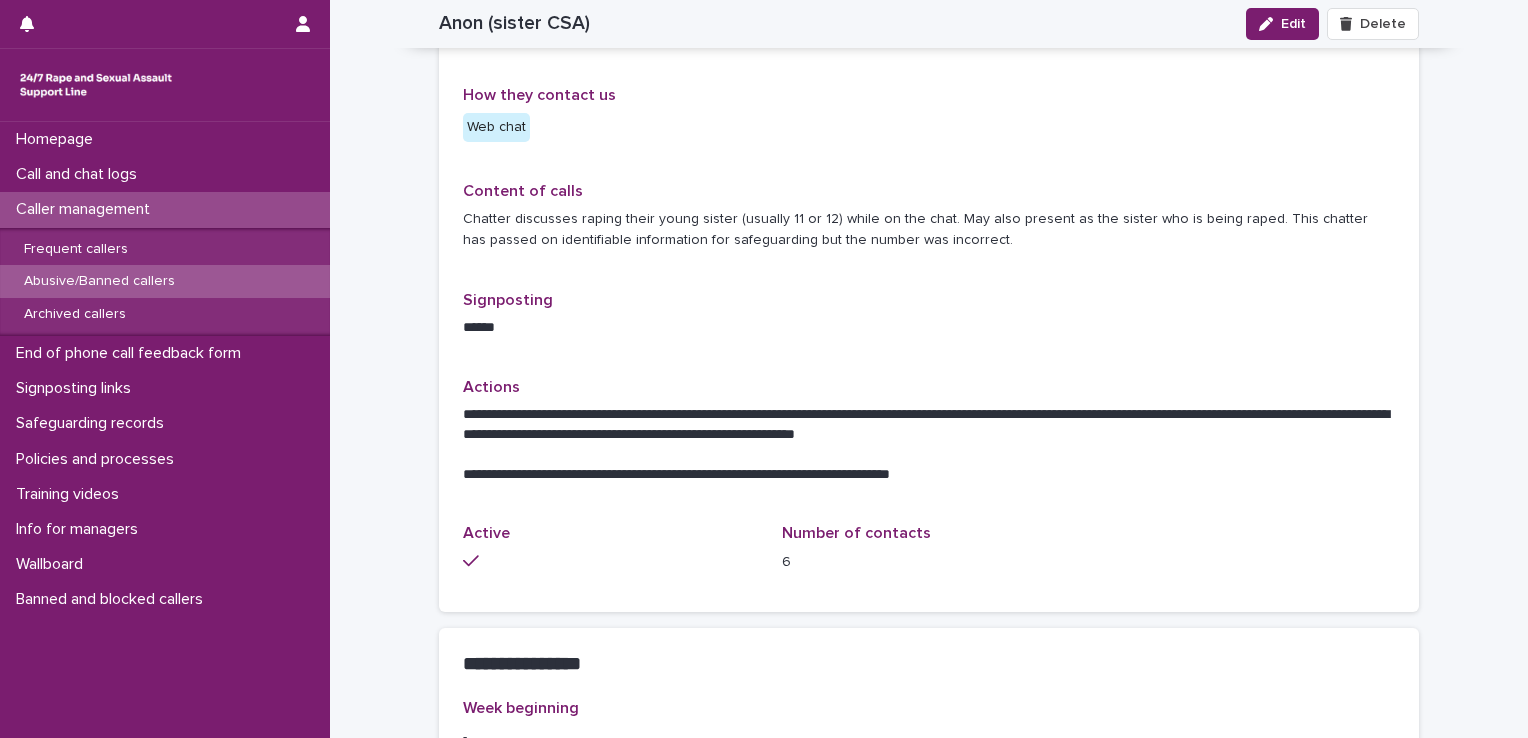scroll, scrollTop: 754, scrollLeft: 0, axis: vertical 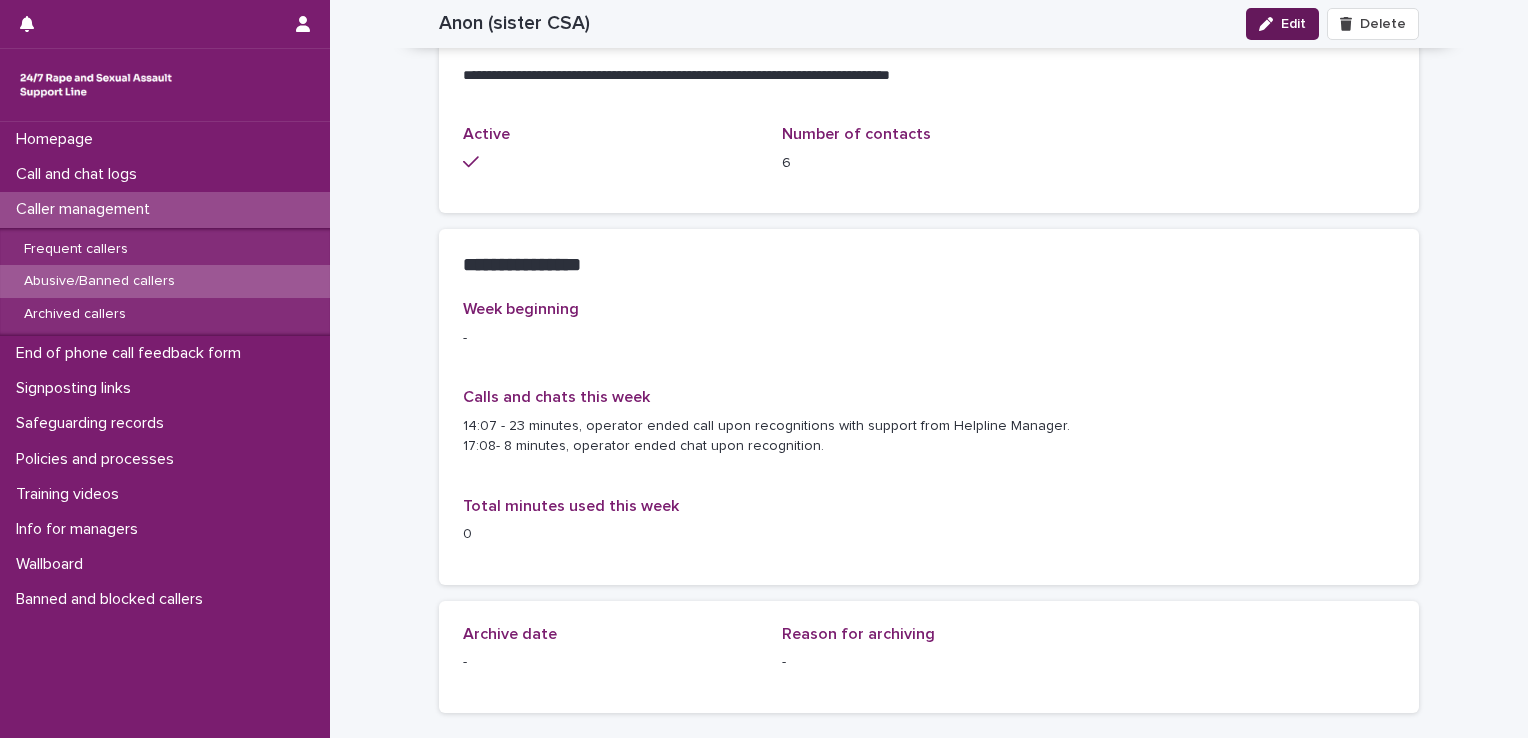 click at bounding box center (1270, 24) 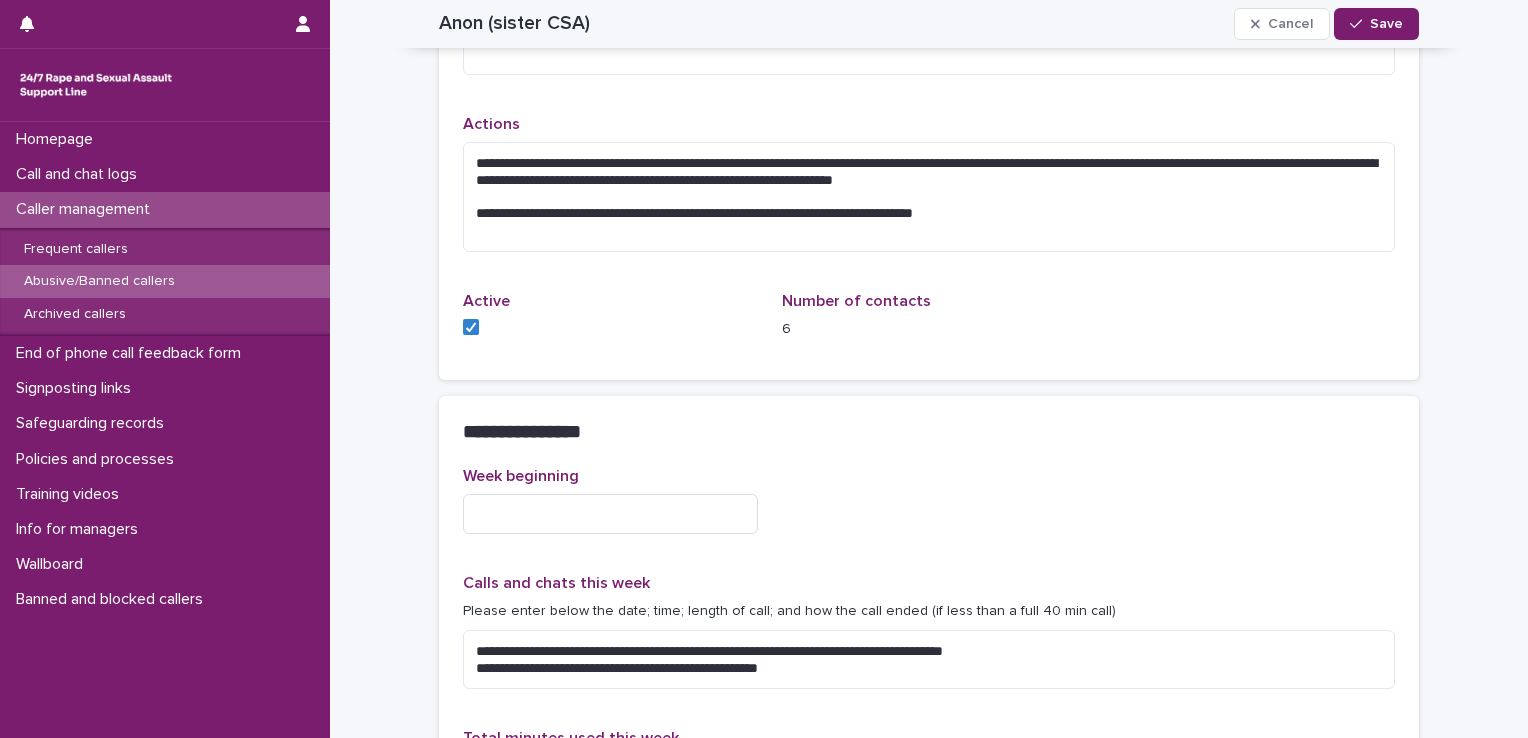 scroll, scrollTop: 1044, scrollLeft: 0, axis: vertical 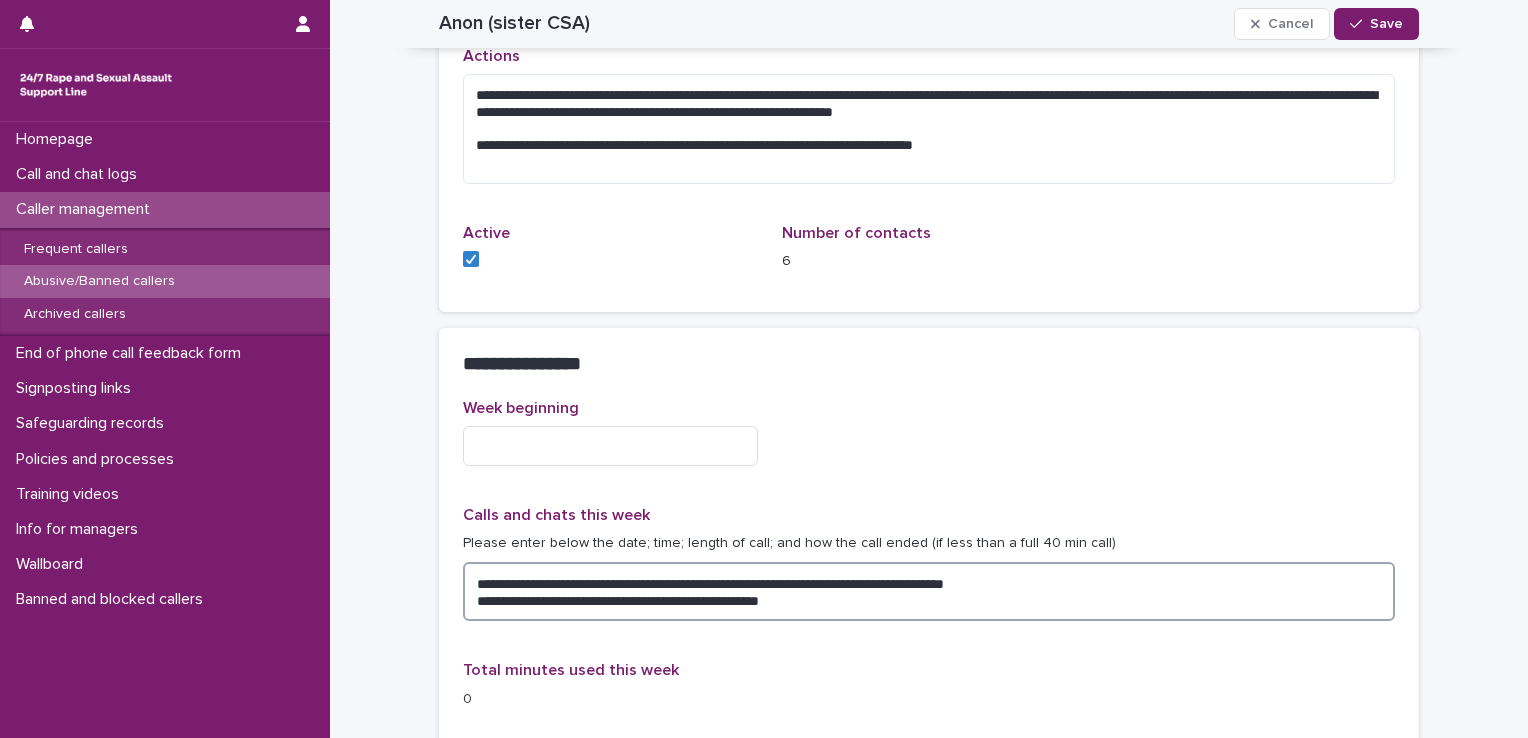 click on "**********" at bounding box center [929, 592] 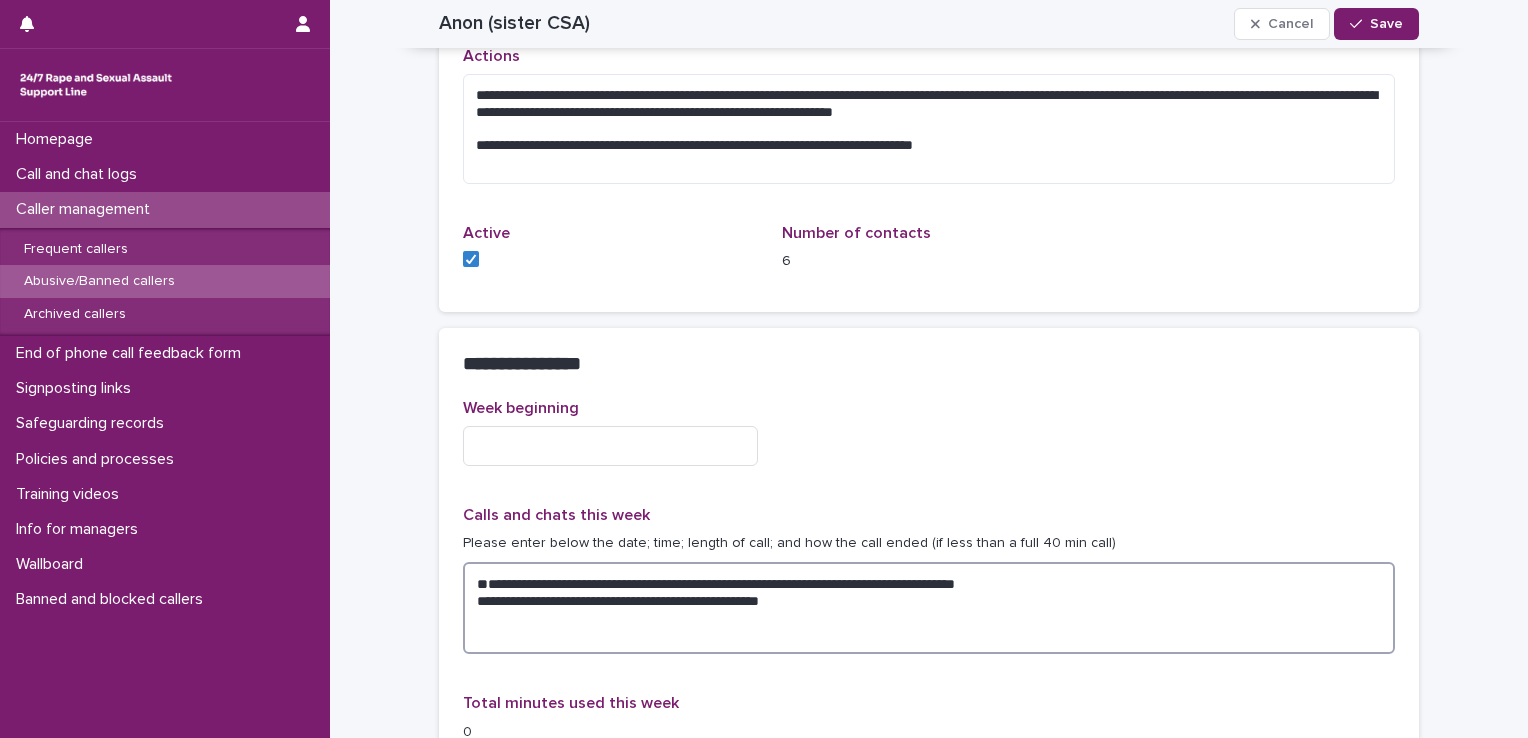 type on "**********" 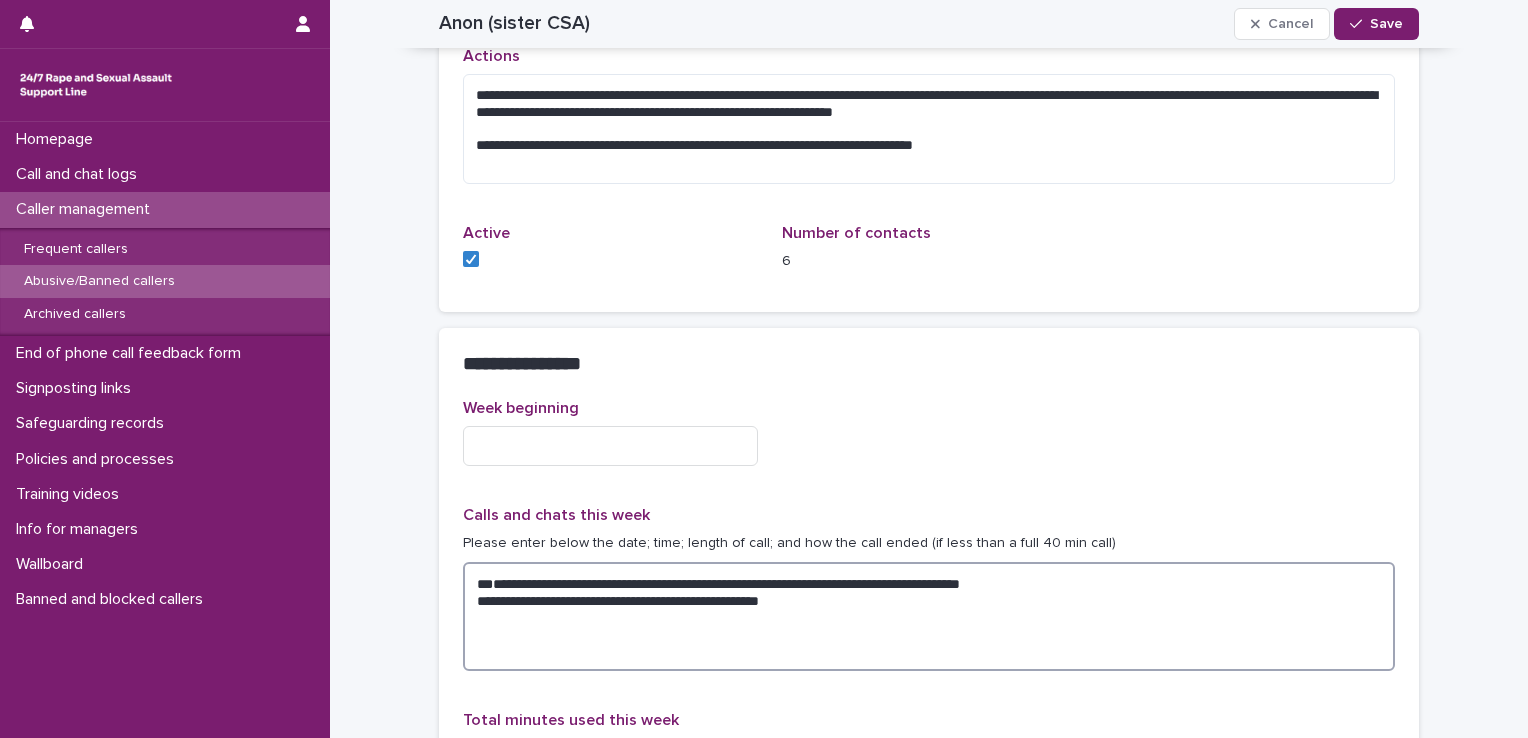 drag, startPoint x: 848, startPoint y: 659, endPoint x: 421, endPoint y: 639, distance: 427.46814 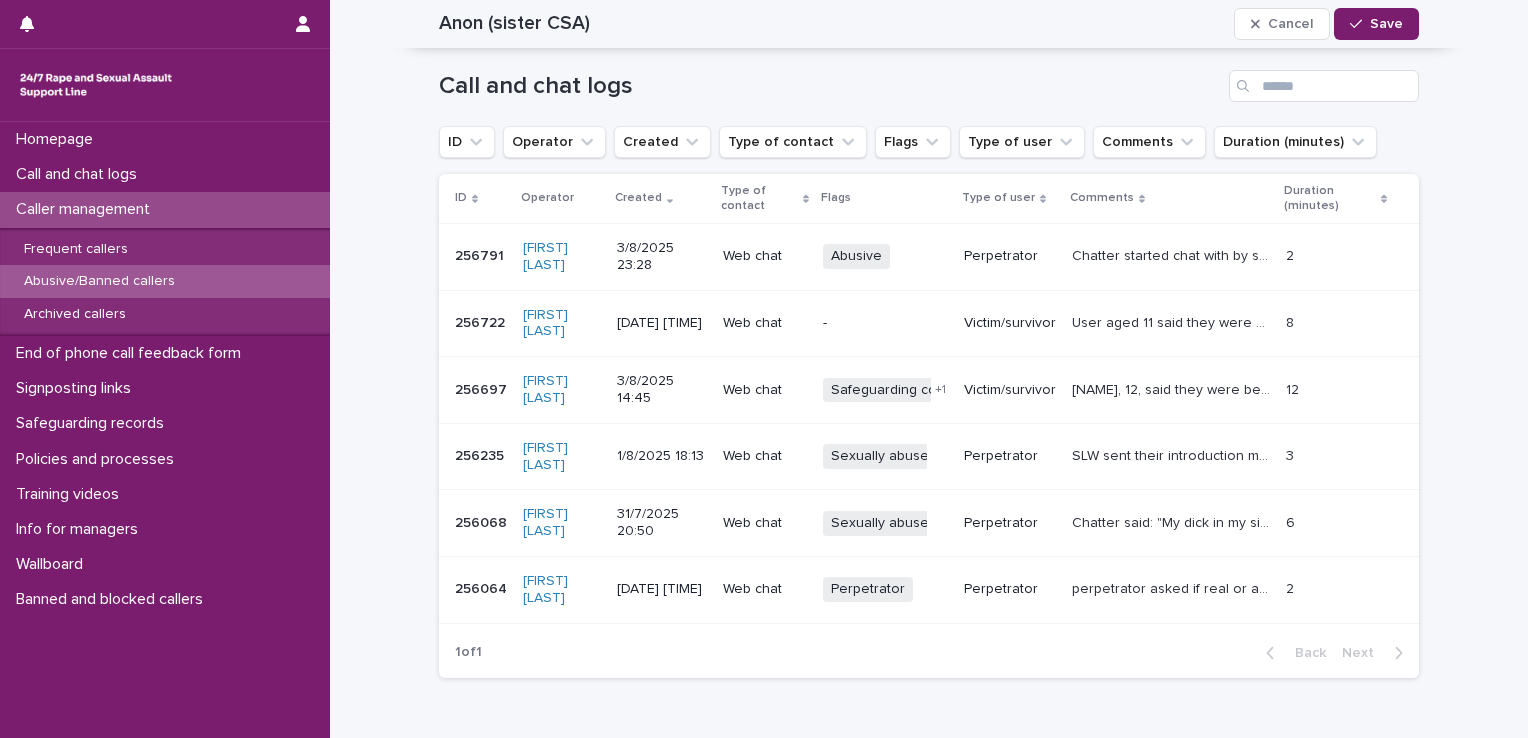 scroll, scrollTop: 1959, scrollLeft: 0, axis: vertical 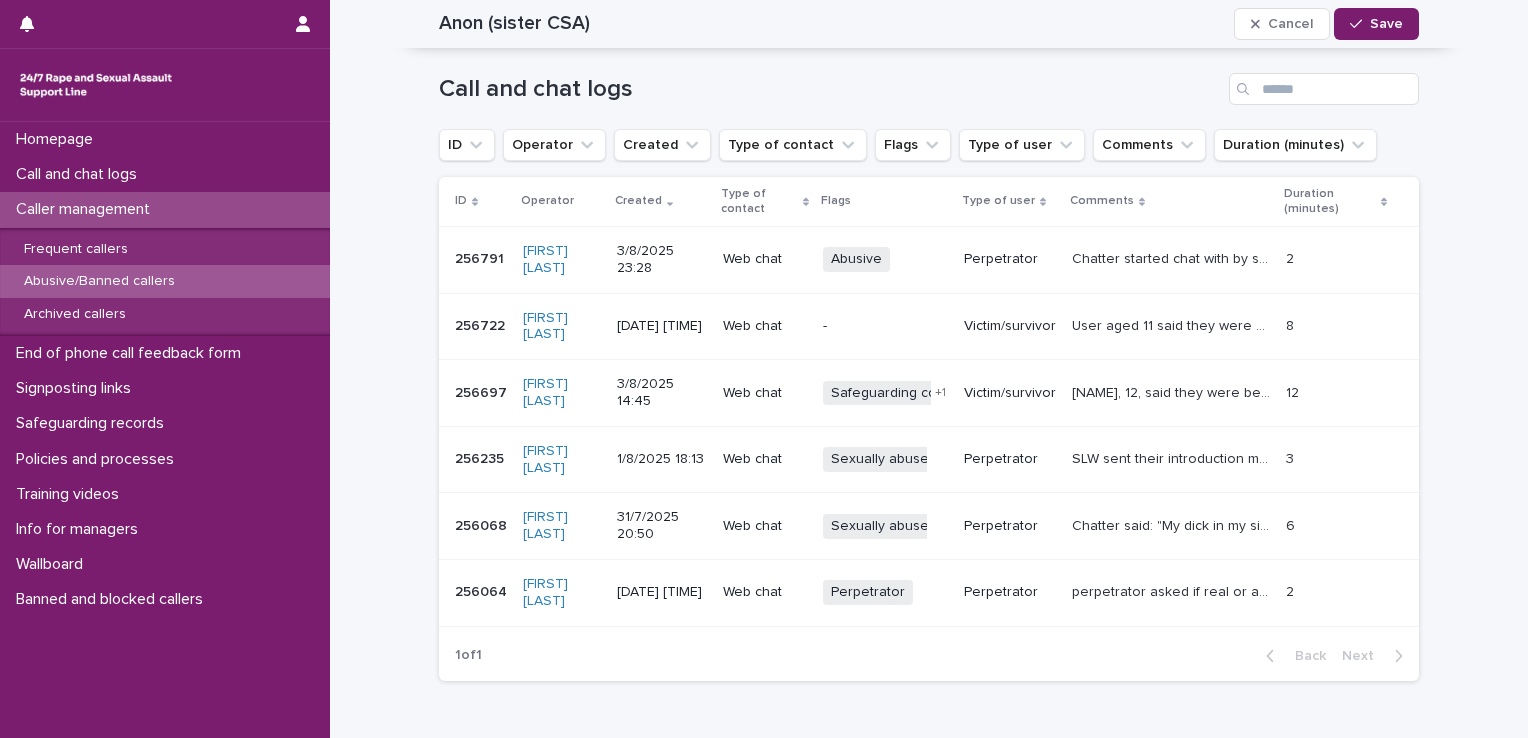type 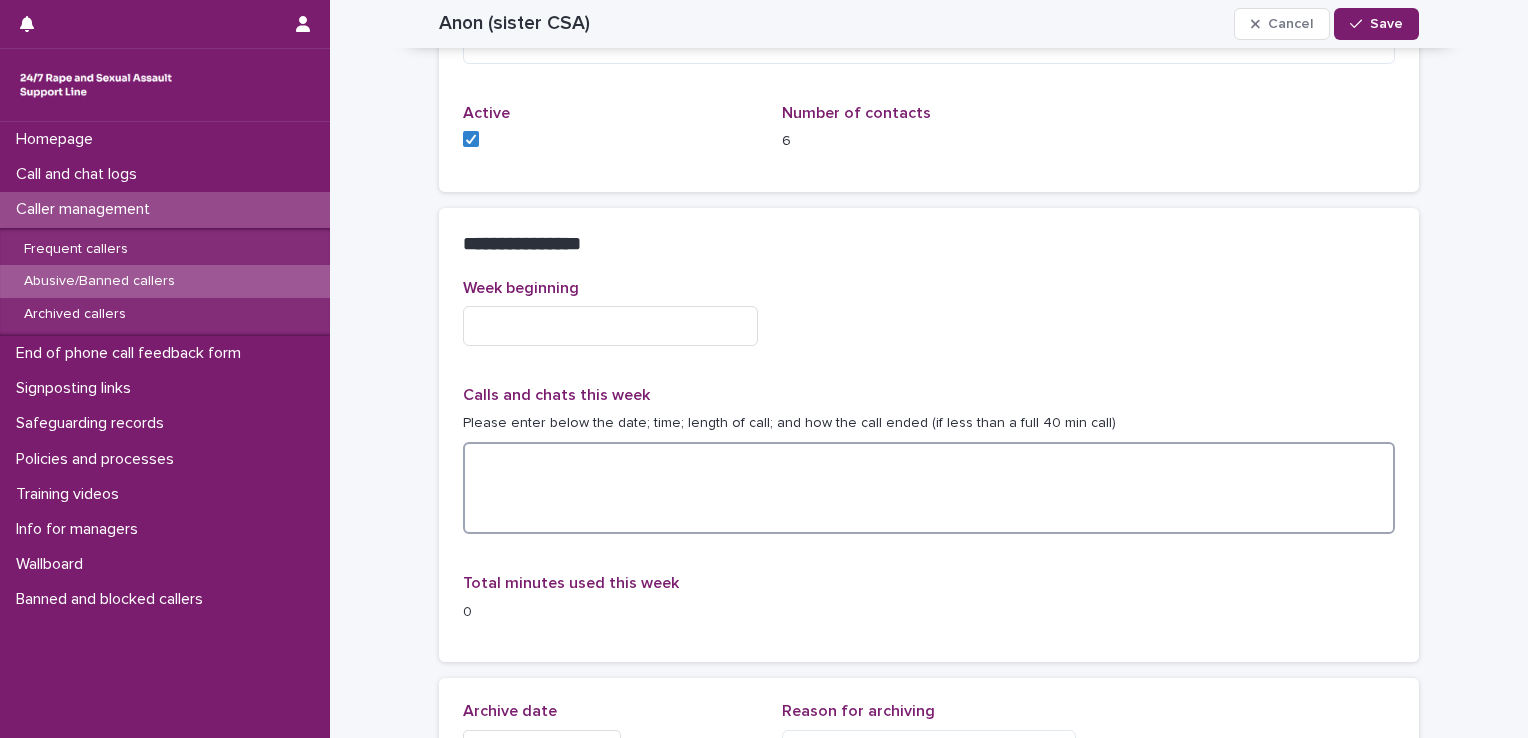 scroll, scrollTop: 1154, scrollLeft: 0, axis: vertical 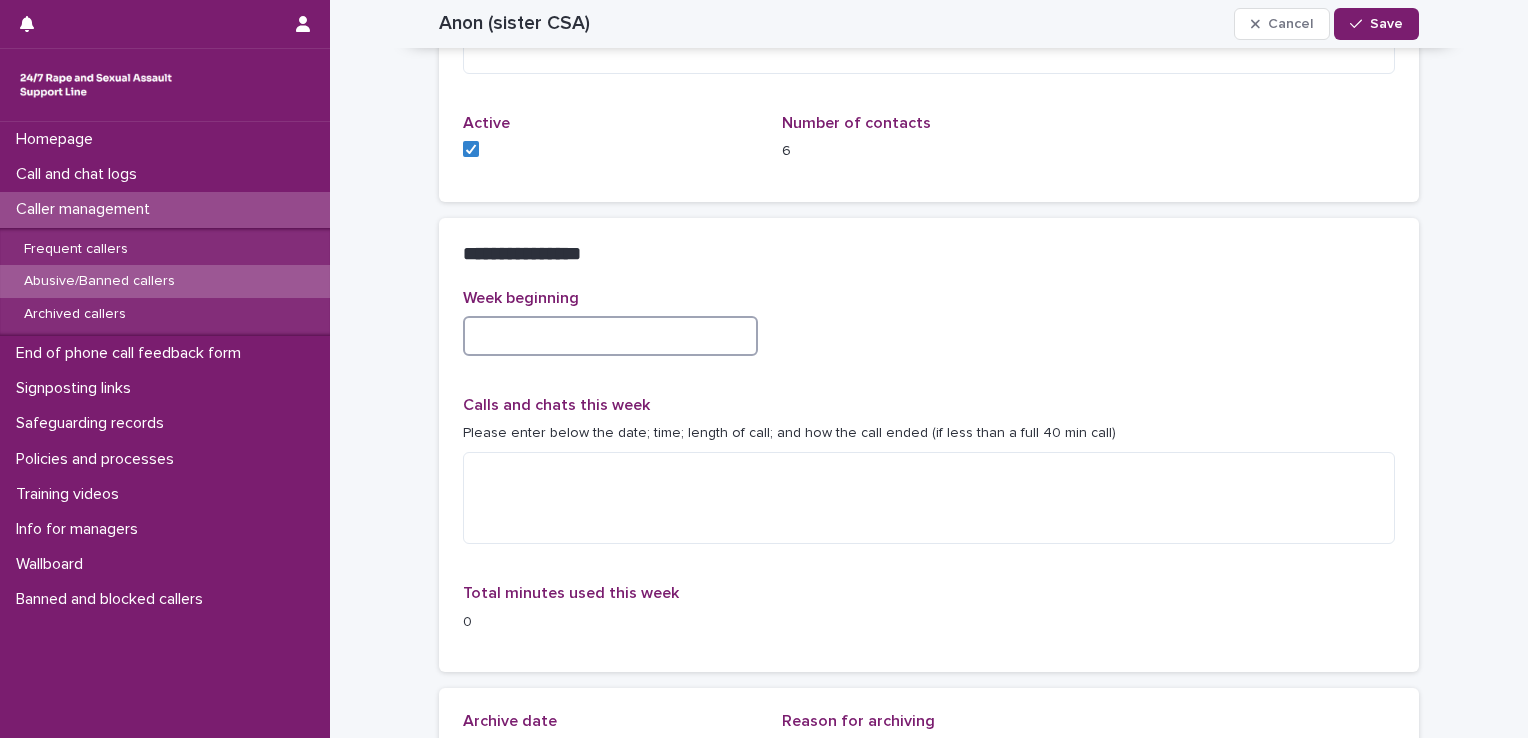click at bounding box center [610, 336] 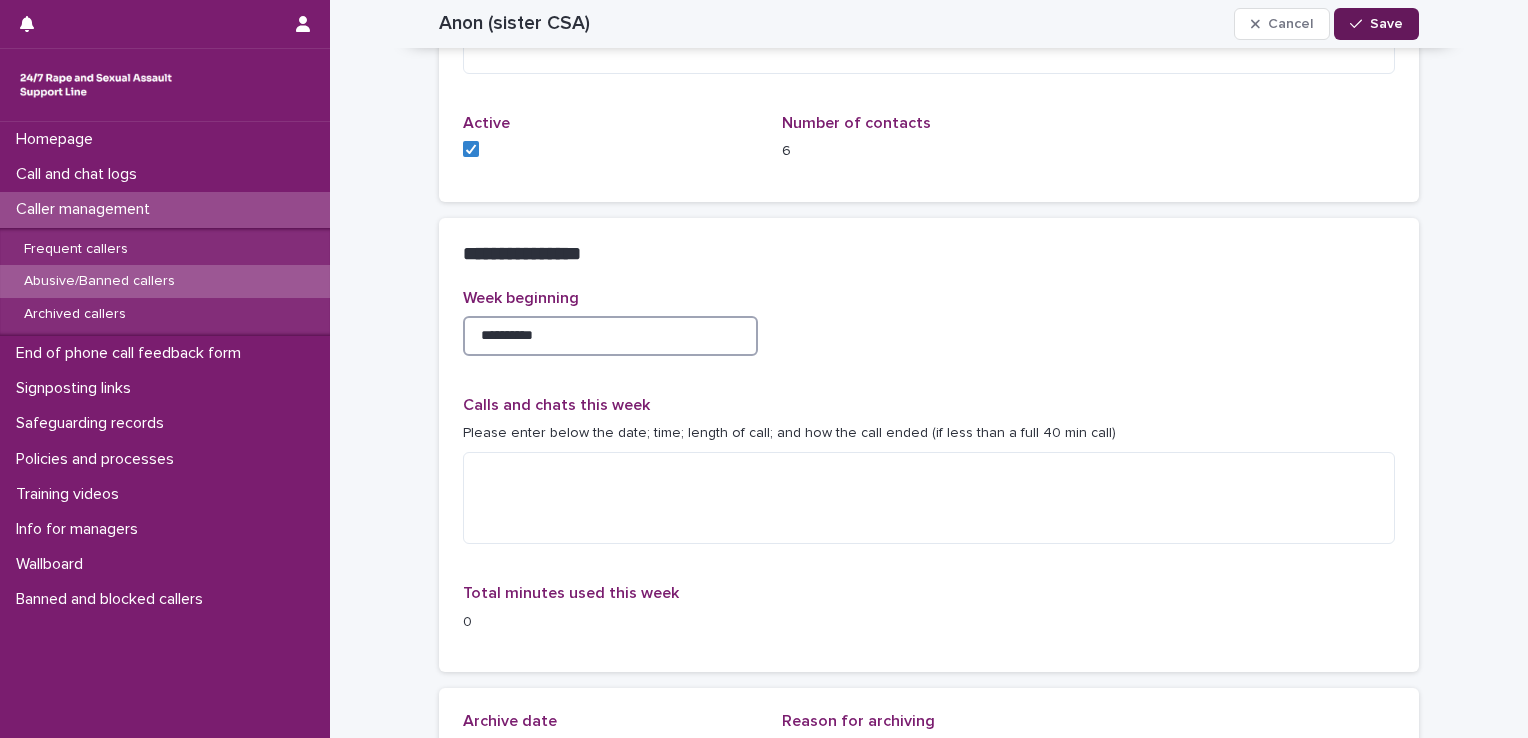 type on "**********" 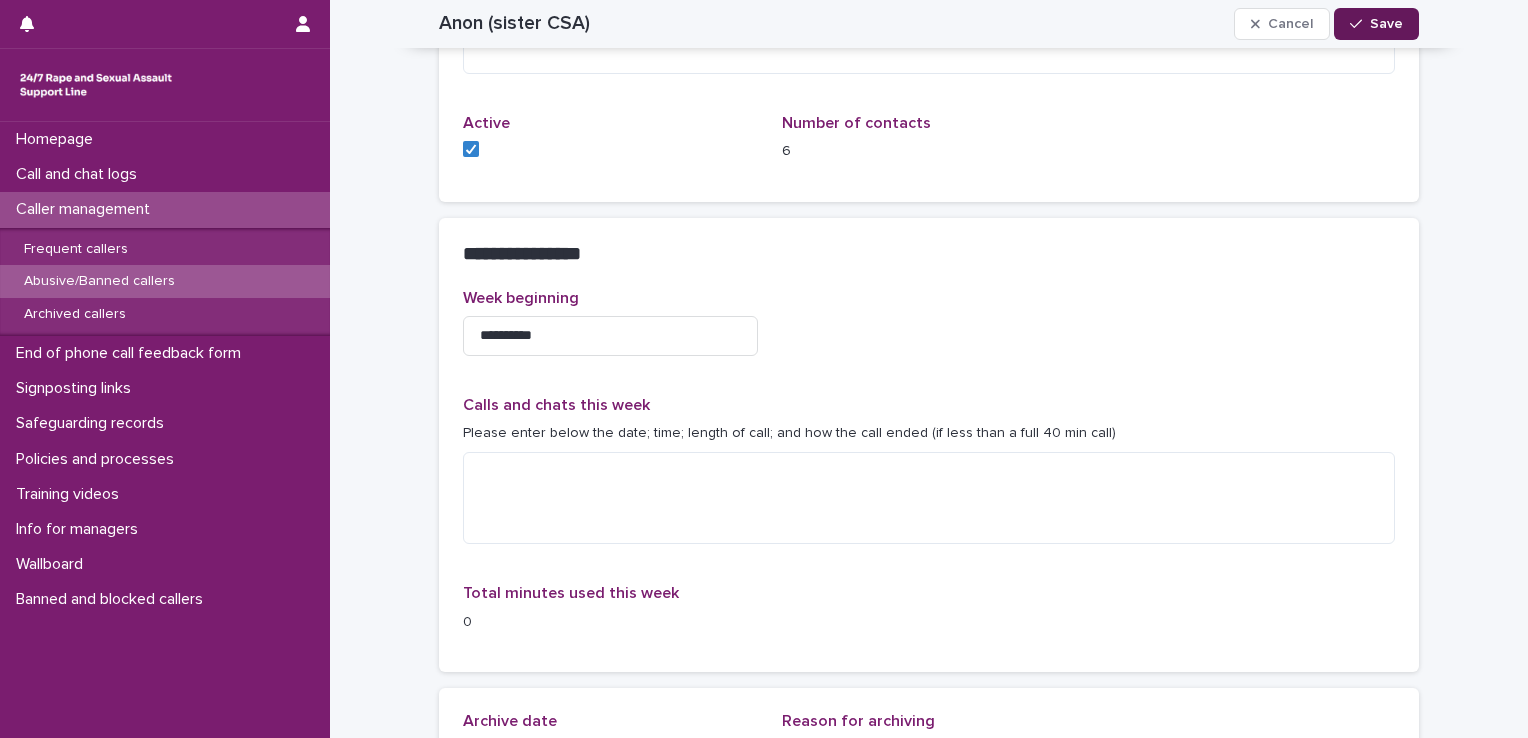 click on "Save" at bounding box center (1376, 24) 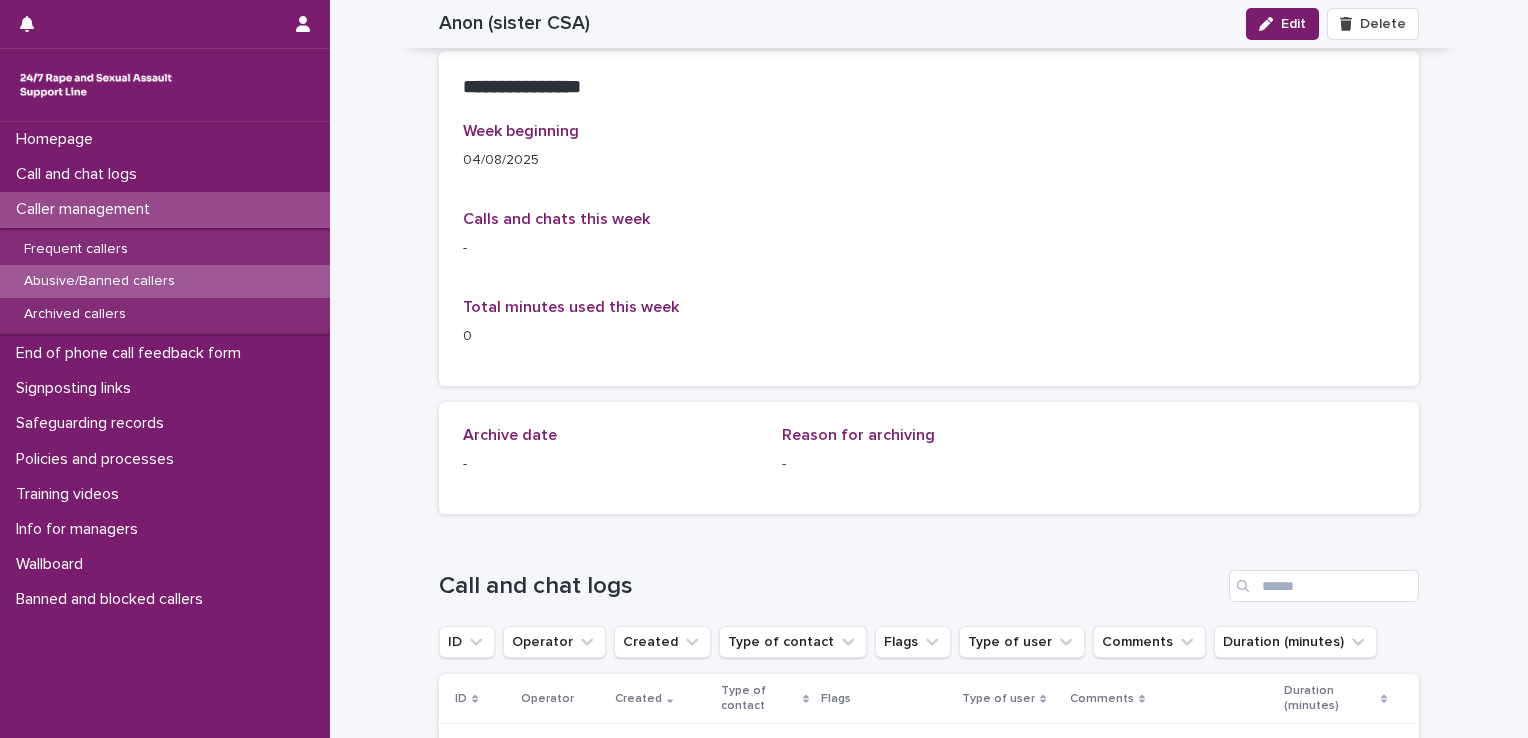 scroll, scrollTop: 1000, scrollLeft: 0, axis: vertical 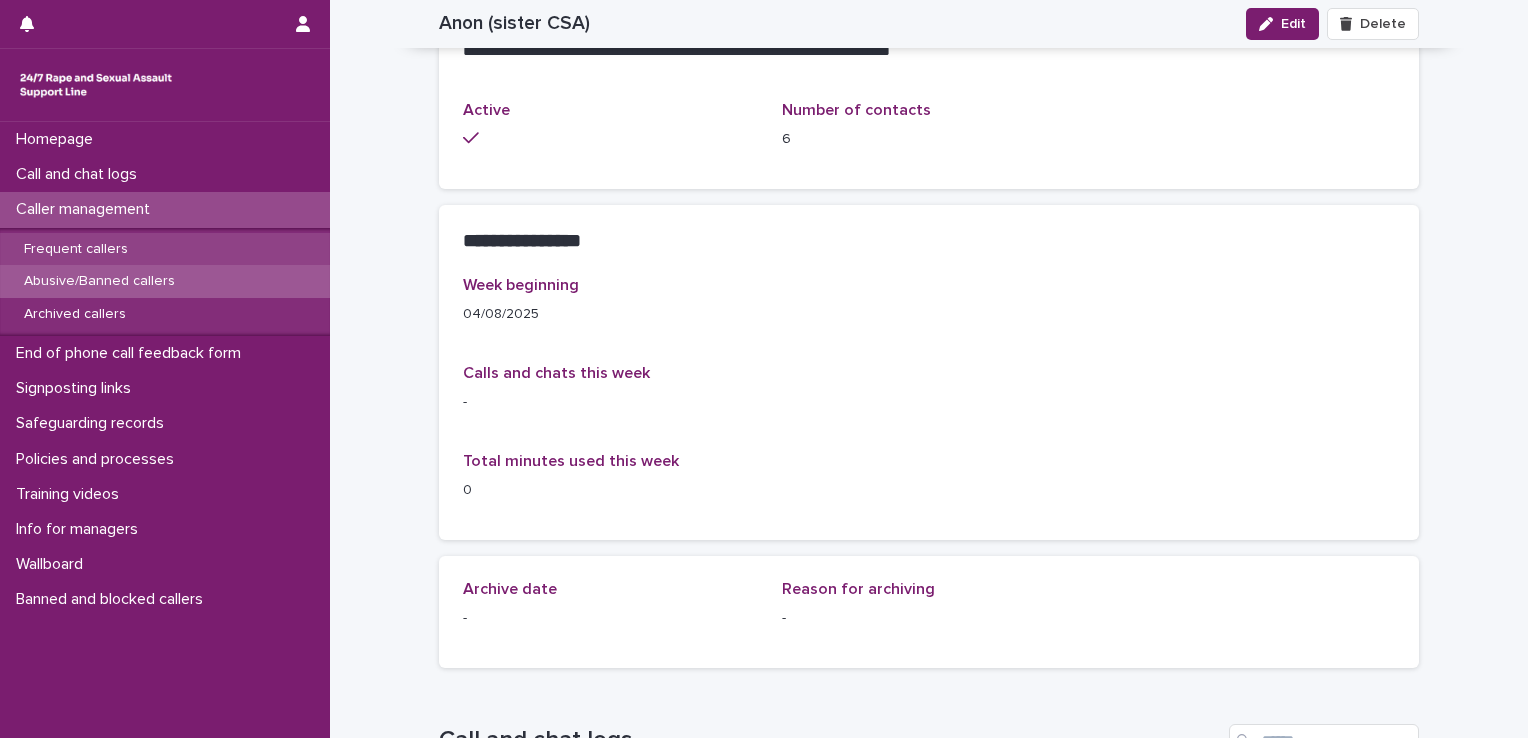 click on "Frequent callers" at bounding box center [76, 249] 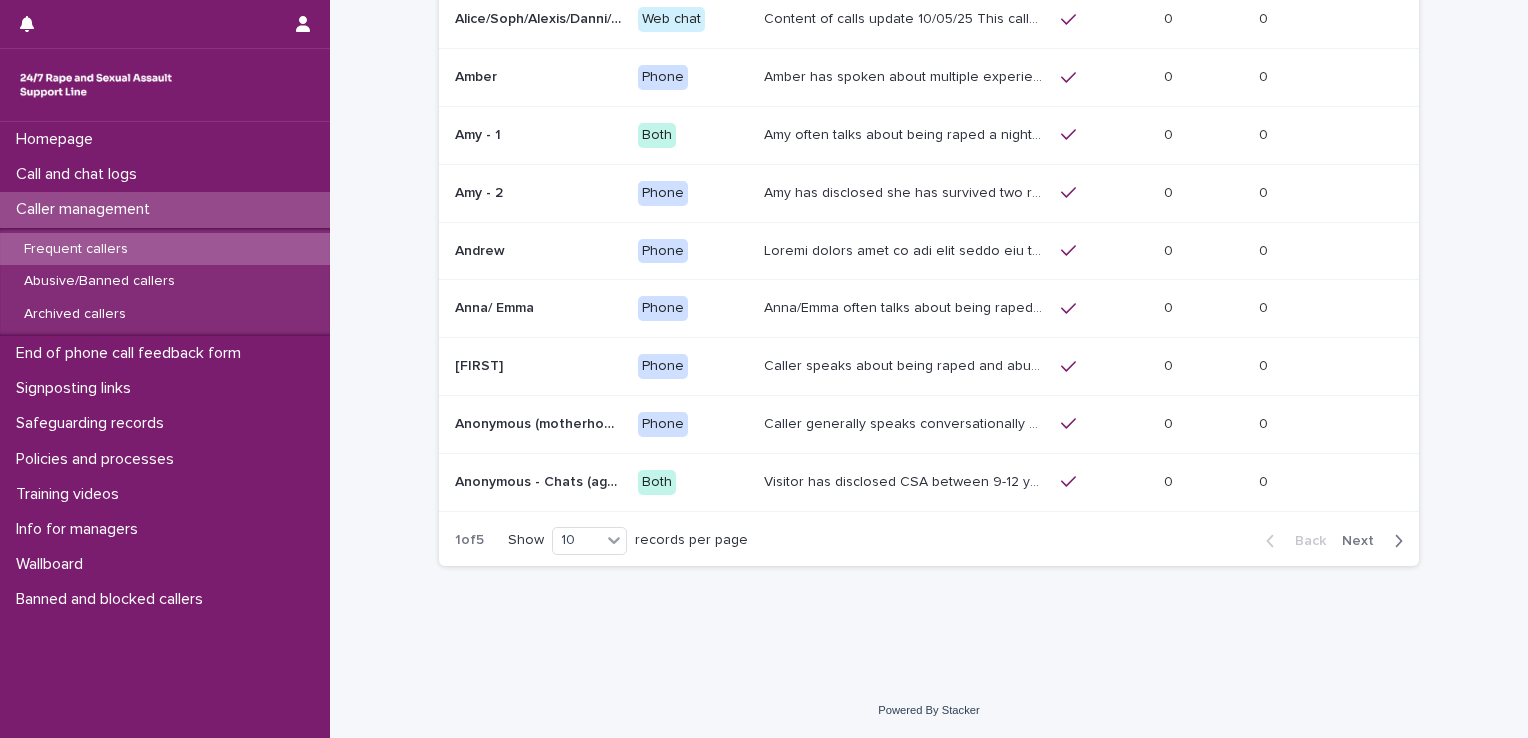 scroll, scrollTop: 0, scrollLeft: 0, axis: both 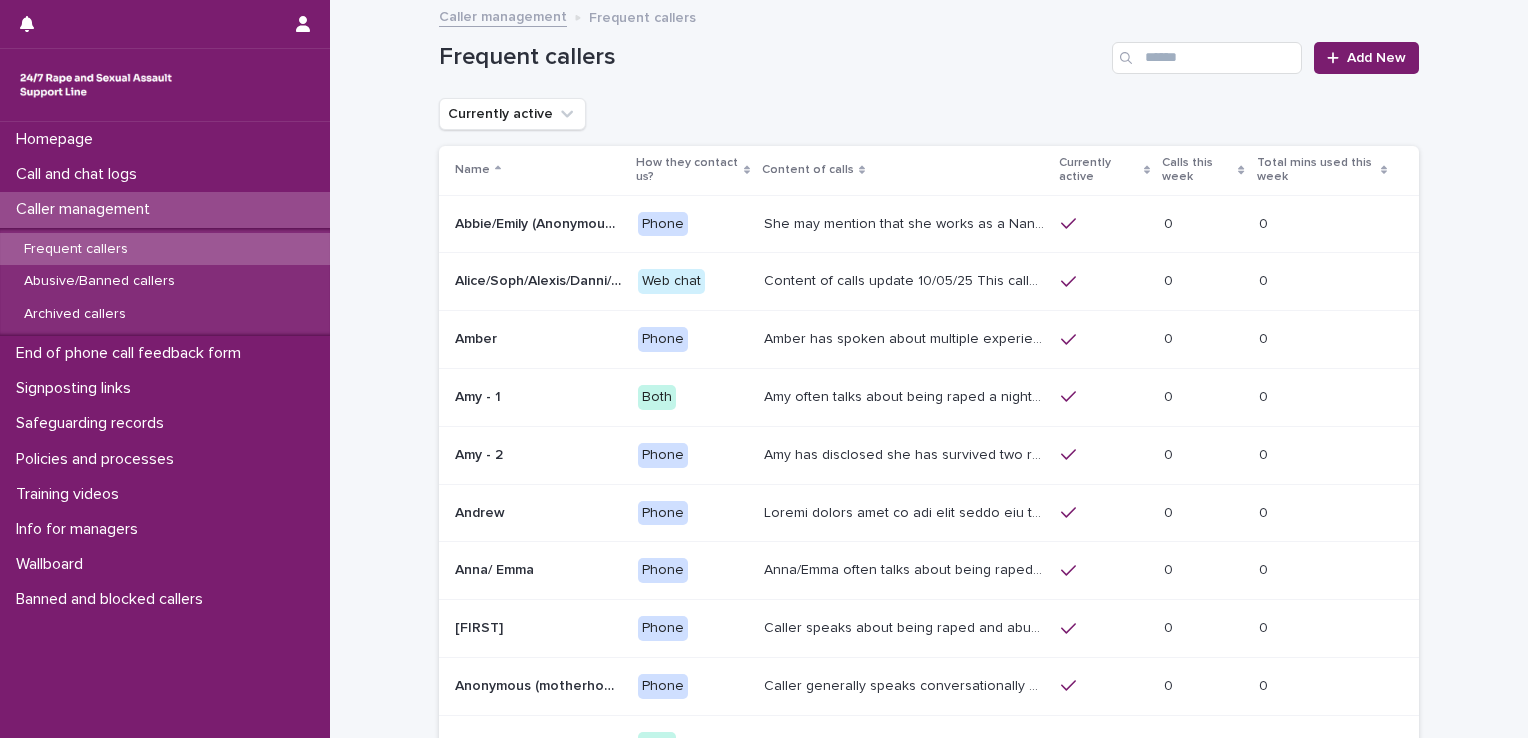 click on "She may mention that she works as a Nanny, looking after two children. Abbie / Emily has let us know that she has experienced child sexual abuse and has never told anyone but the helpline and her therapist.
She has severe anxiety and OCD.
She has used our service for many years (prior to the Support Line, she used the national rape crisis helpline) and she has previously had a call plan.
As always please only add if you are 100% sure you are speaking with this caller, if needed please reach out to a Manager." at bounding box center [906, 222] 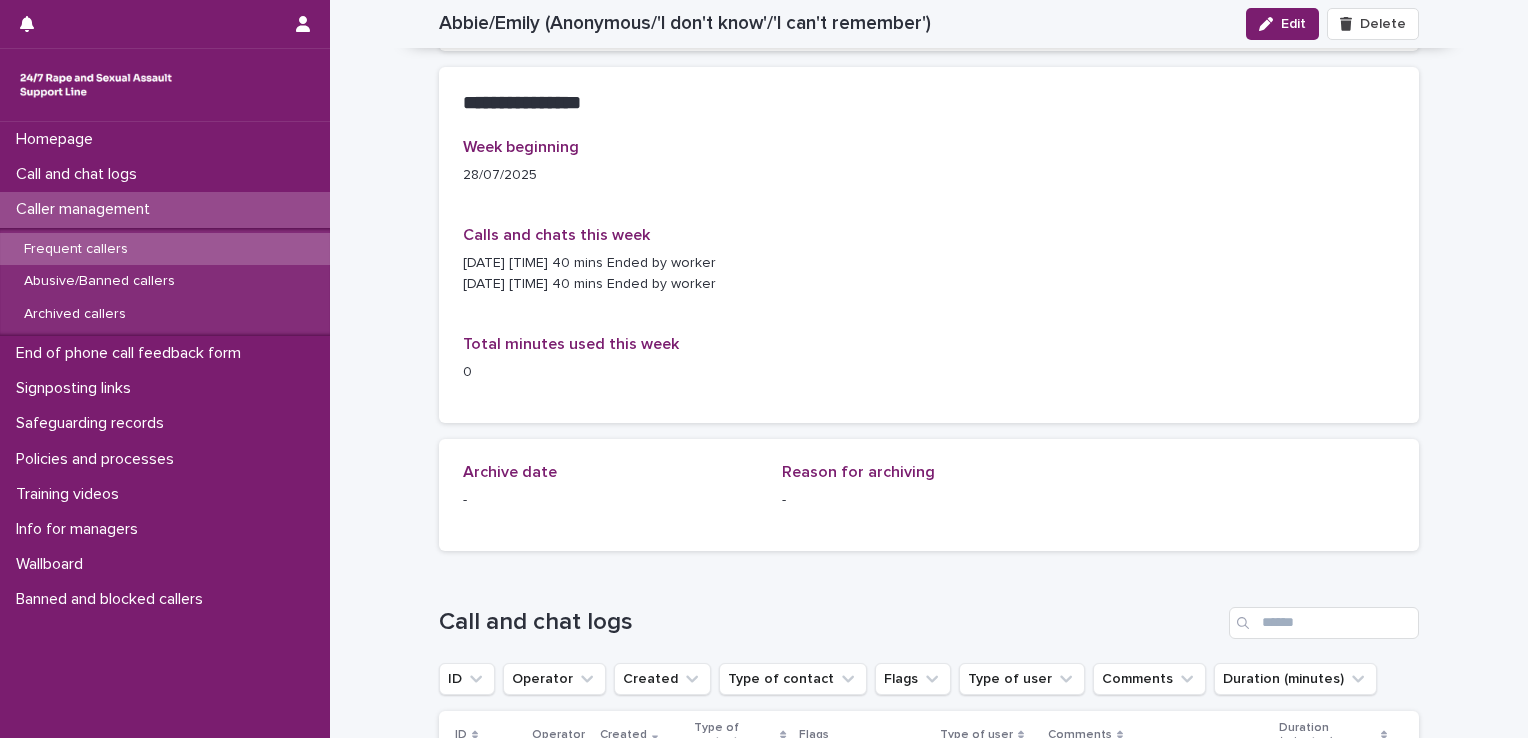 scroll, scrollTop: 1128, scrollLeft: 0, axis: vertical 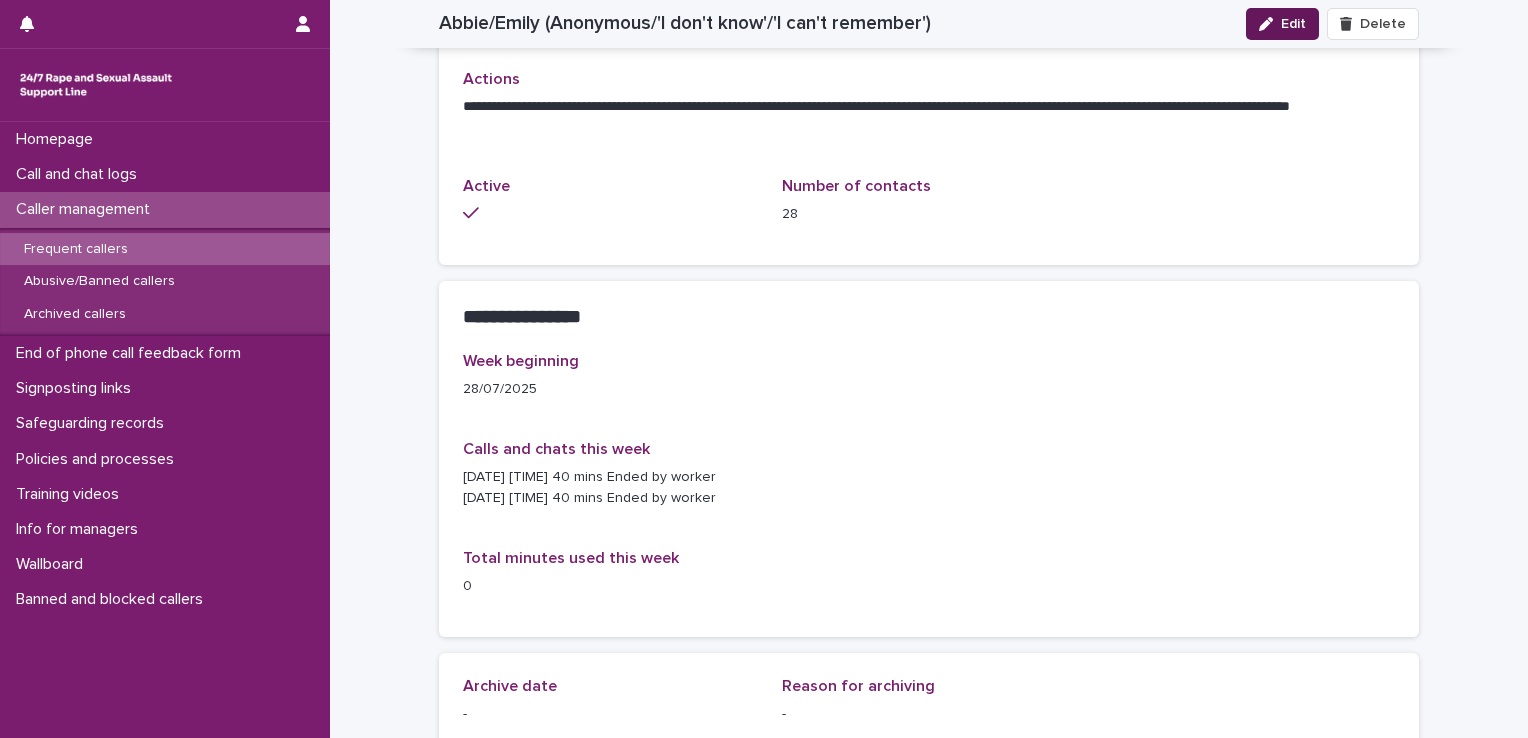 click at bounding box center (1270, 24) 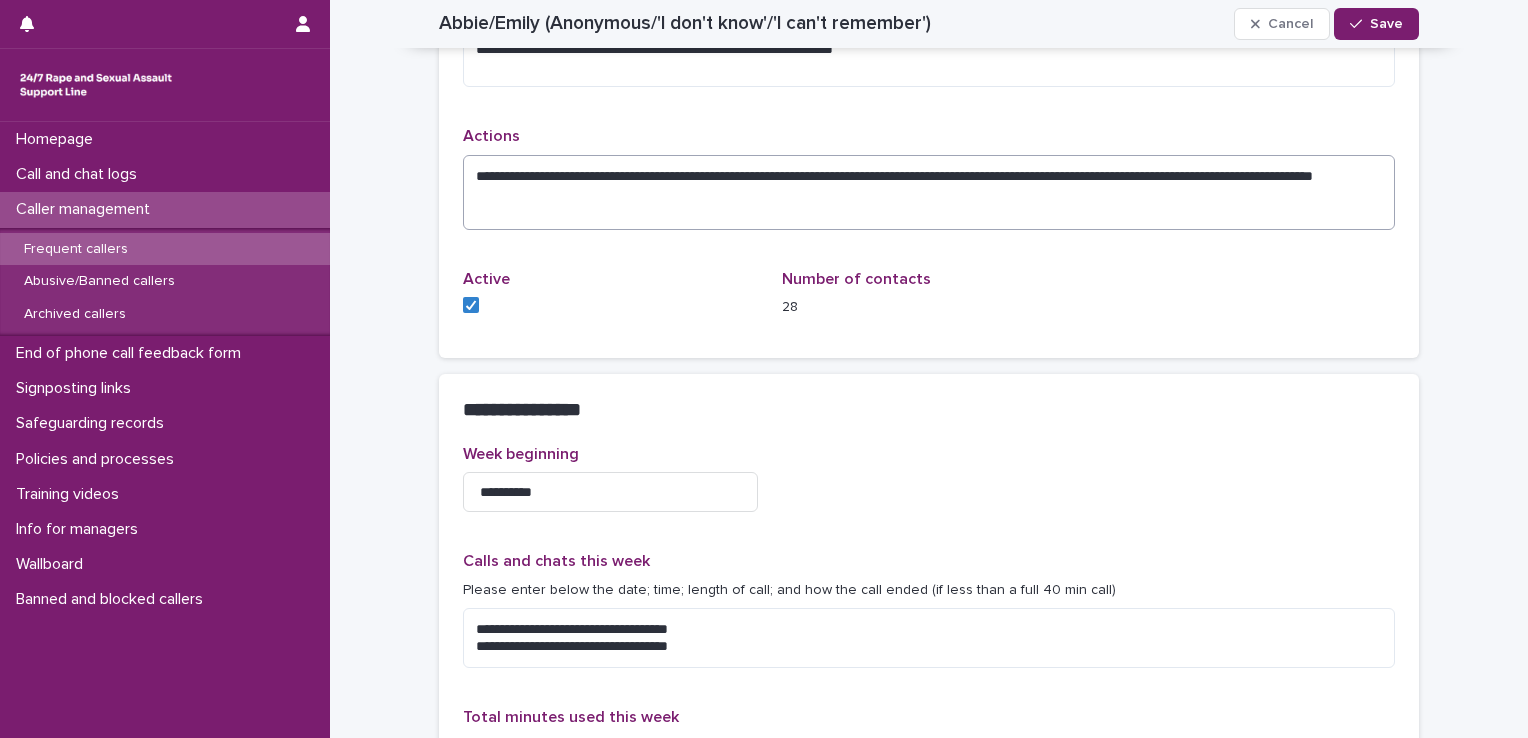 scroll, scrollTop: 891, scrollLeft: 0, axis: vertical 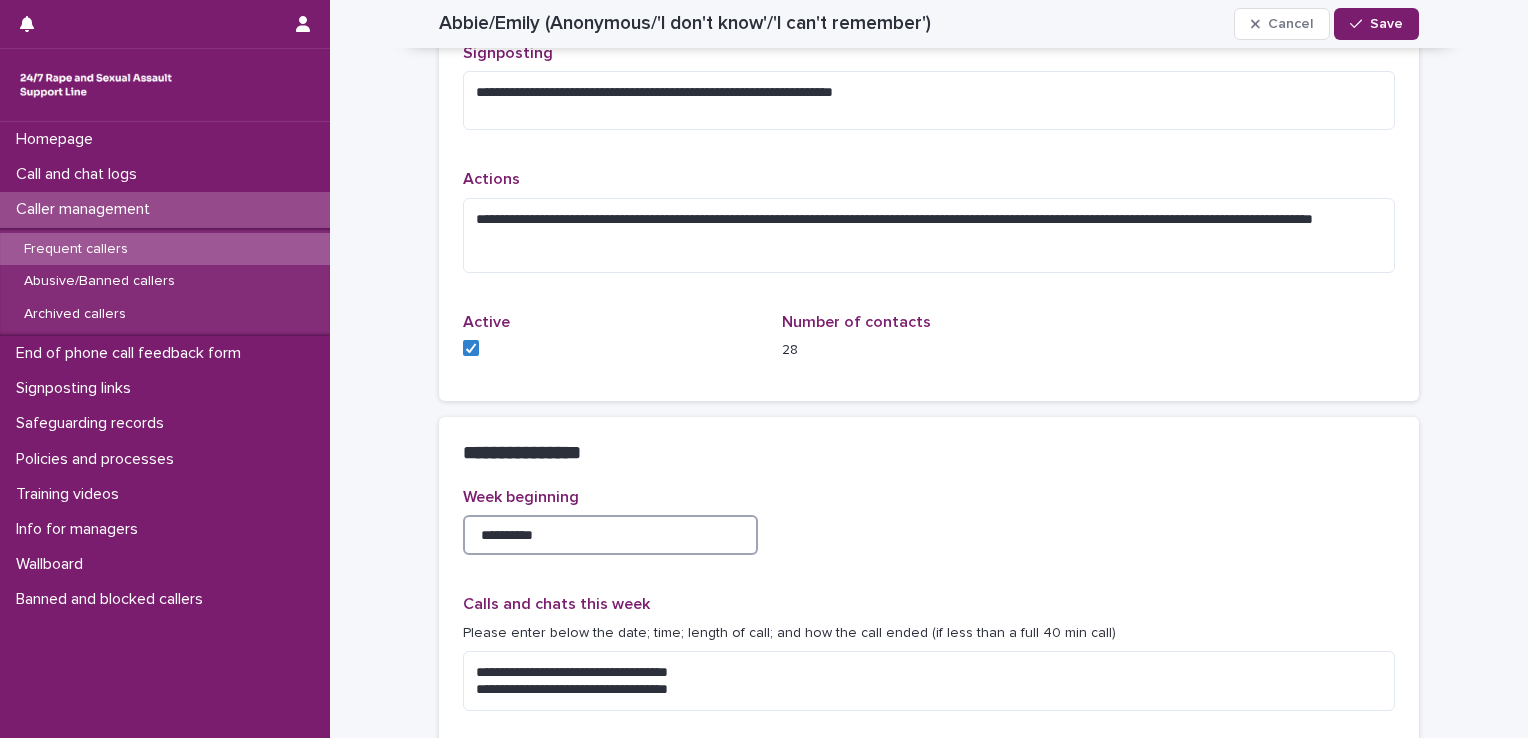 drag, startPoint x: 504, startPoint y: 535, endPoint x: 452, endPoint y: 526, distance: 52.773098 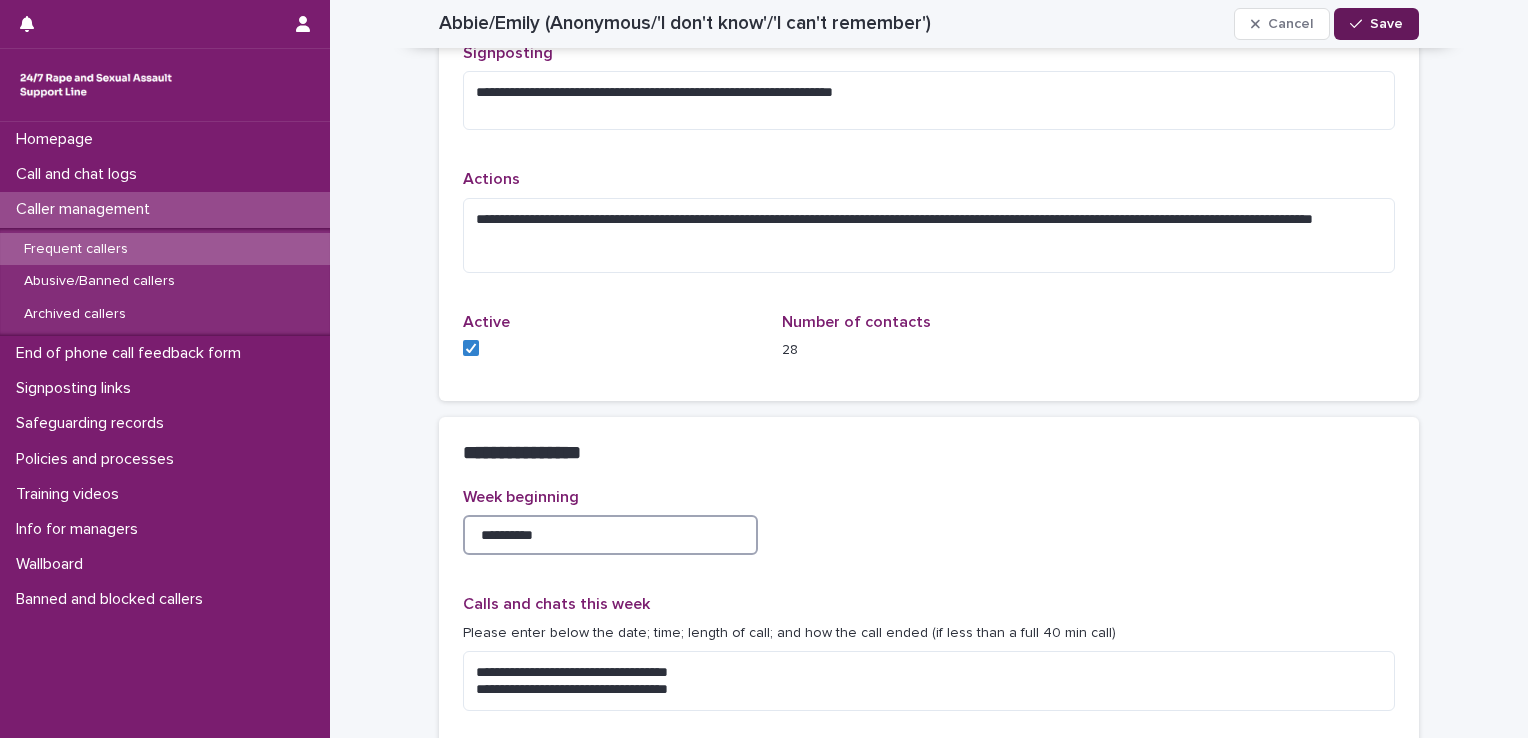 type on "**********" 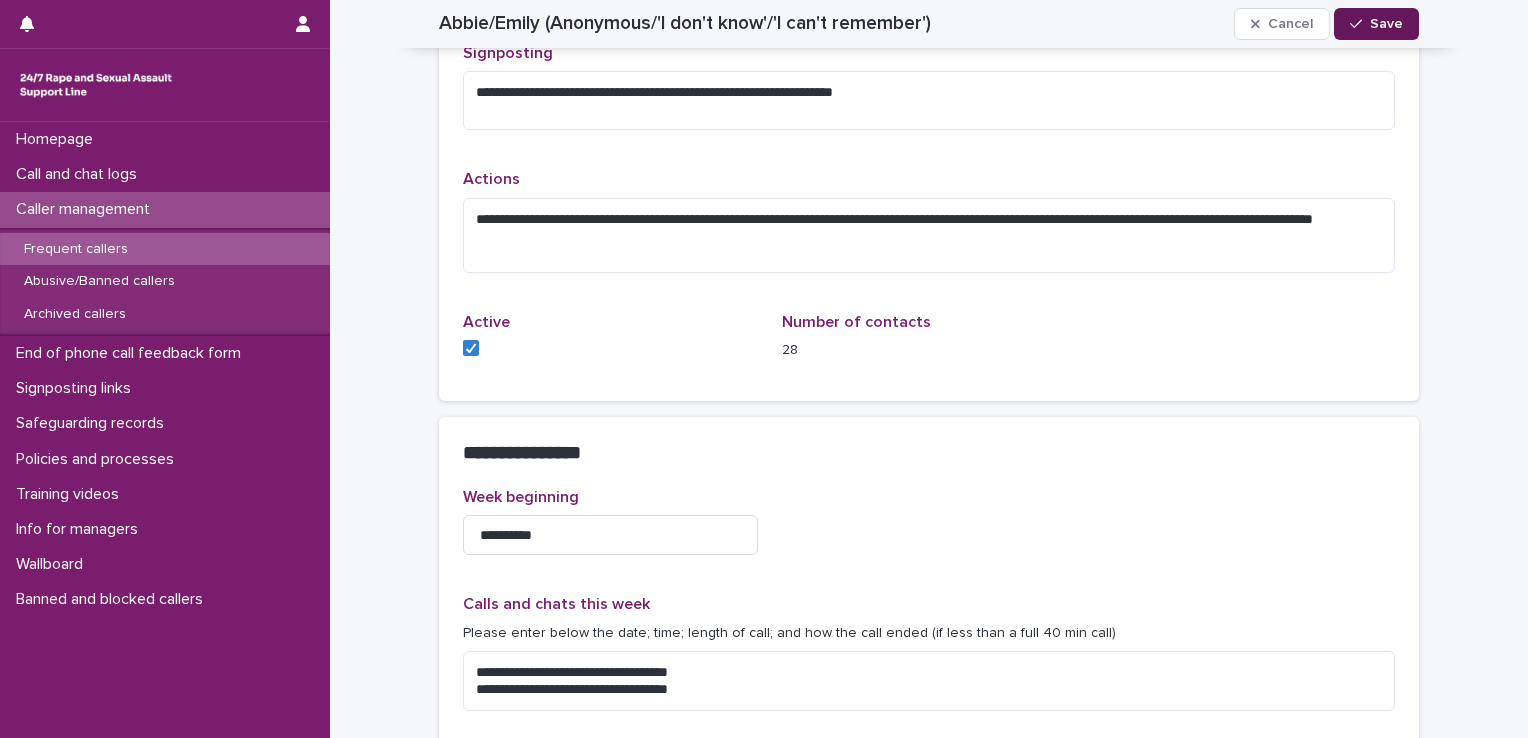 click on "Save" at bounding box center (1376, 24) 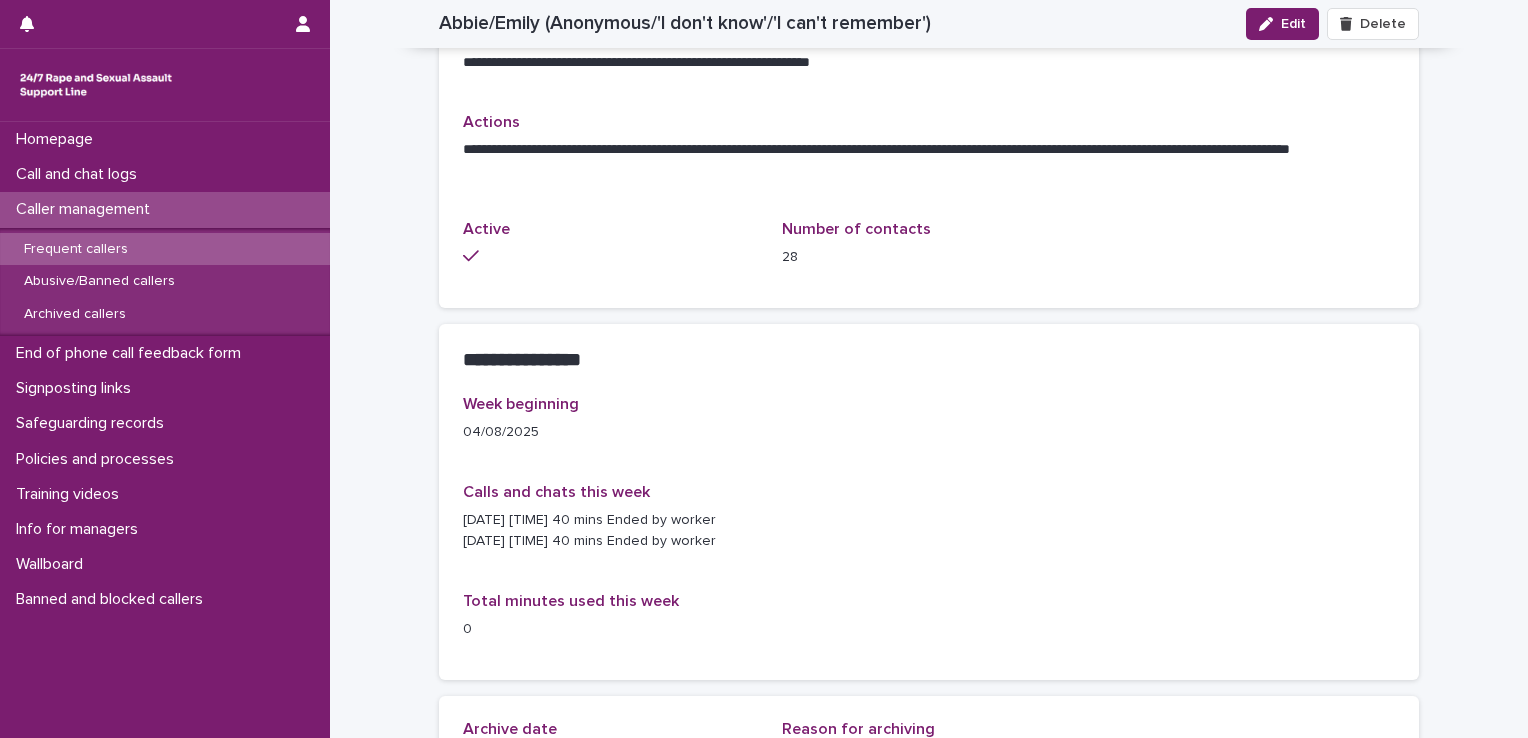 scroll, scrollTop: 791, scrollLeft: 0, axis: vertical 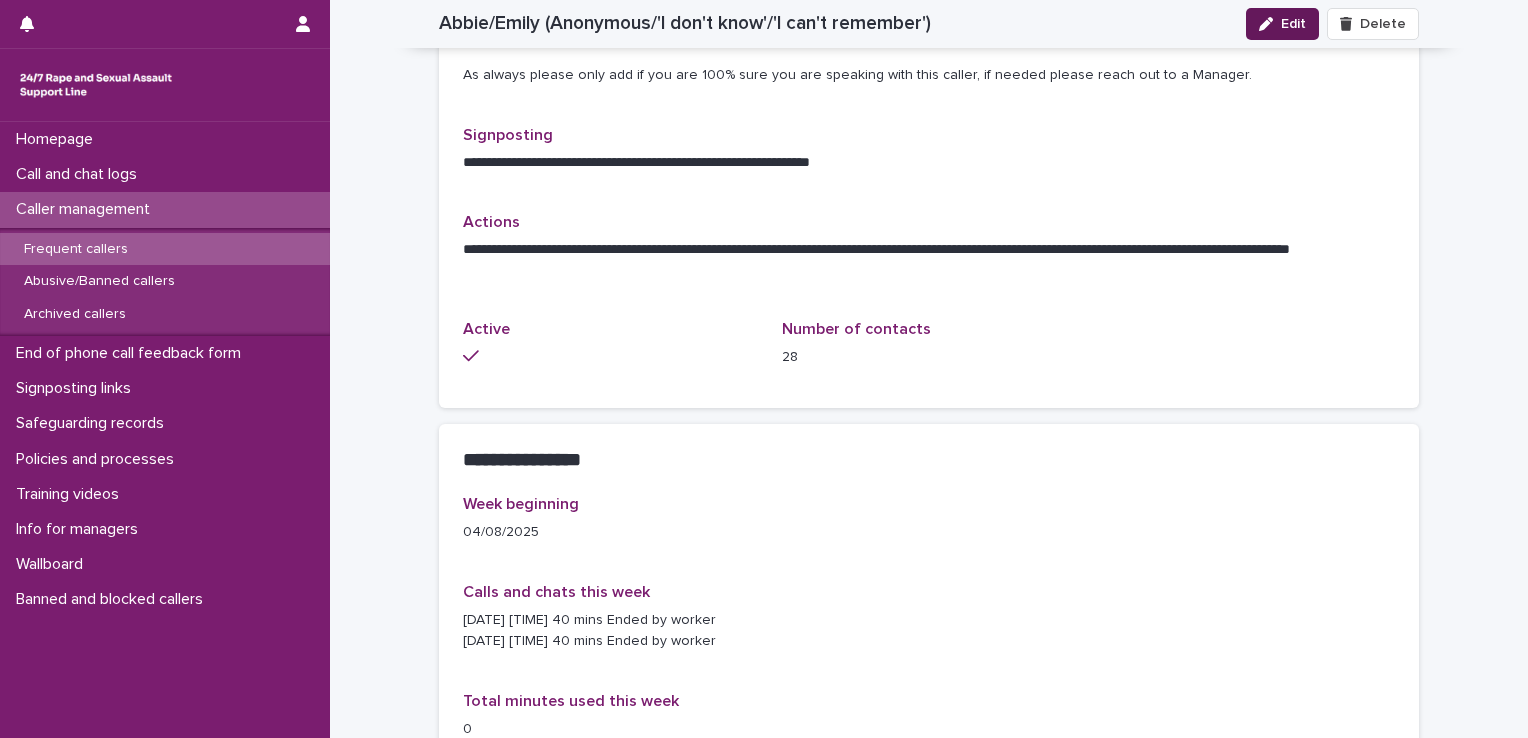 click on "Edit" at bounding box center [1293, 24] 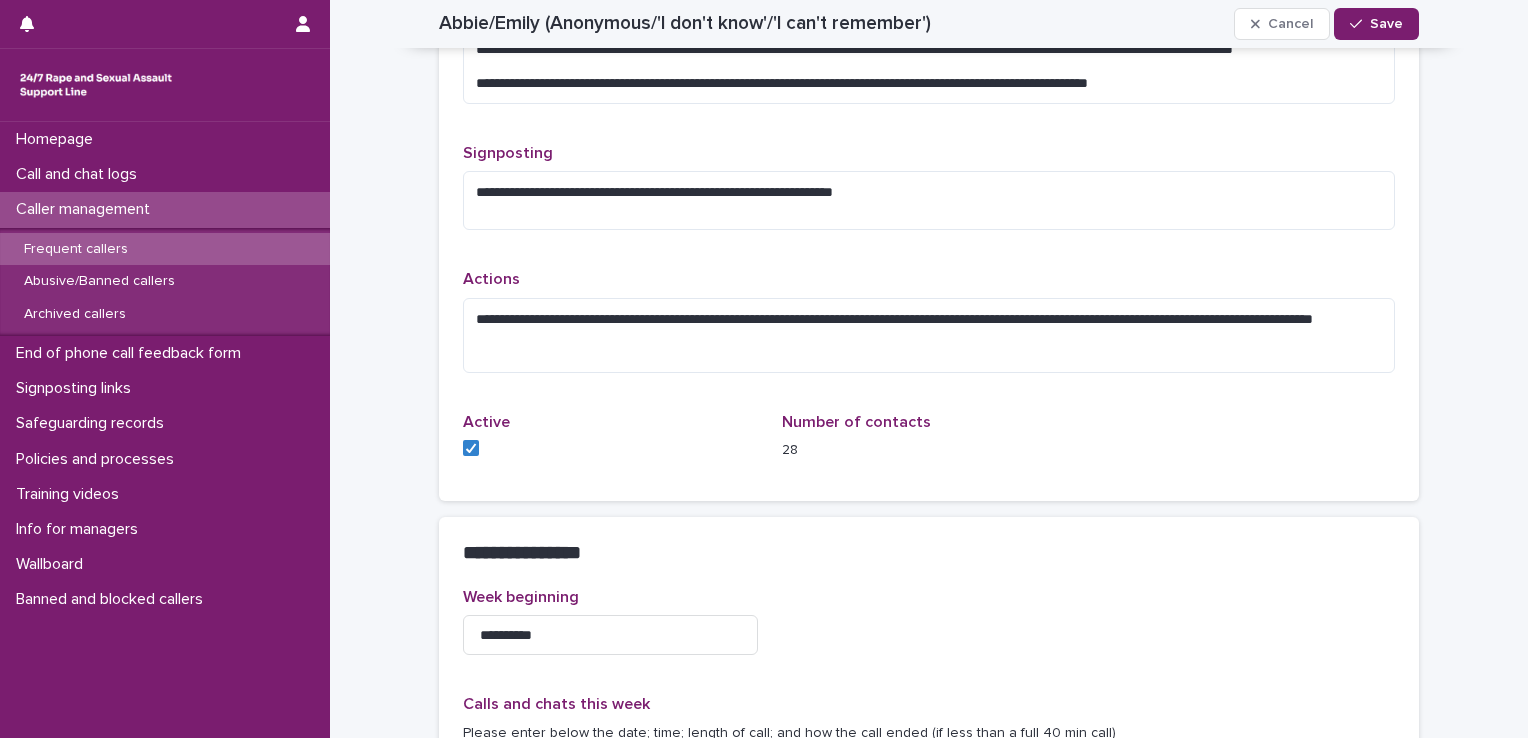 scroll, scrollTop: 748, scrollLeft: 0, axis: vertical 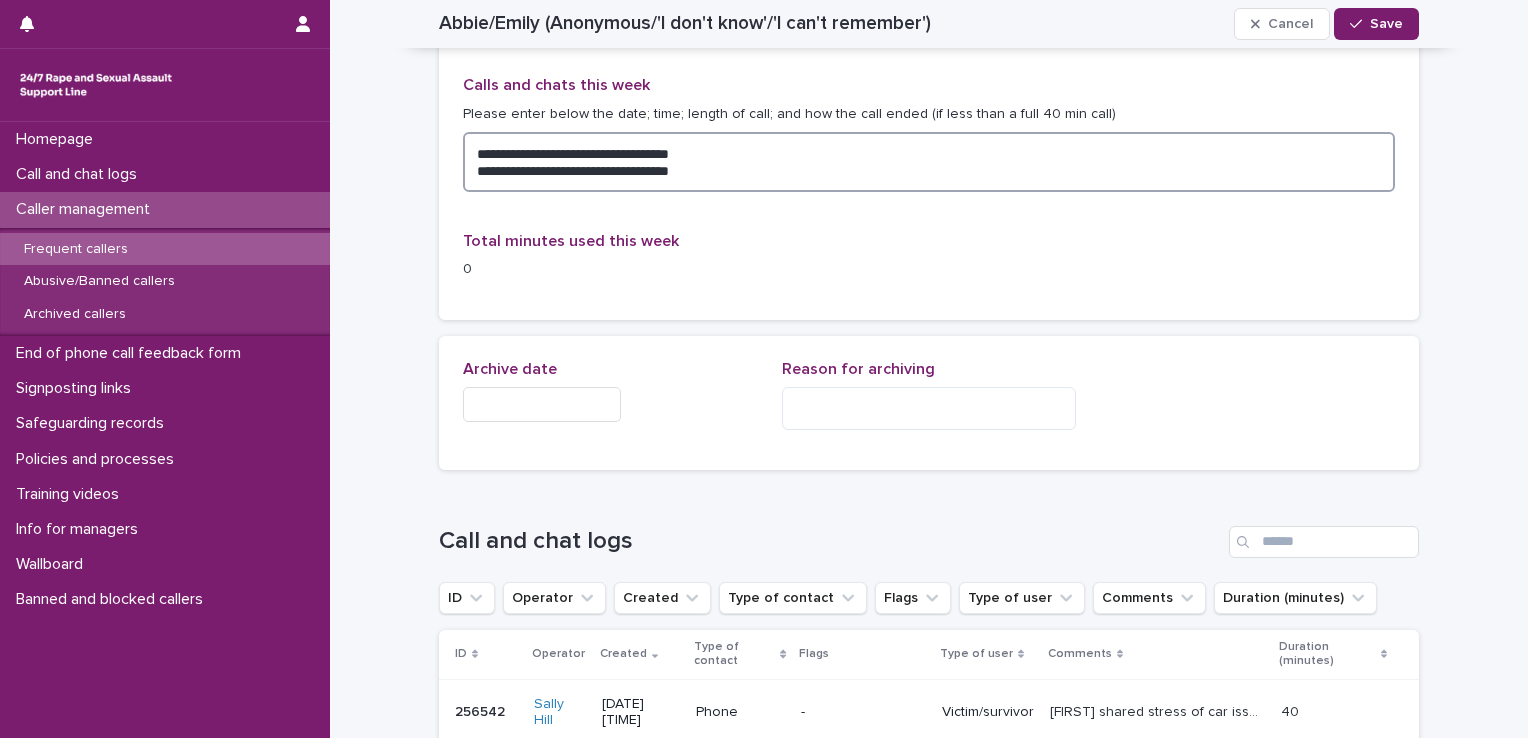 drag, startPoint x: 739, startPoint y: 171, endPoint x: 454, endPoint y: 130, distance: 287.93402 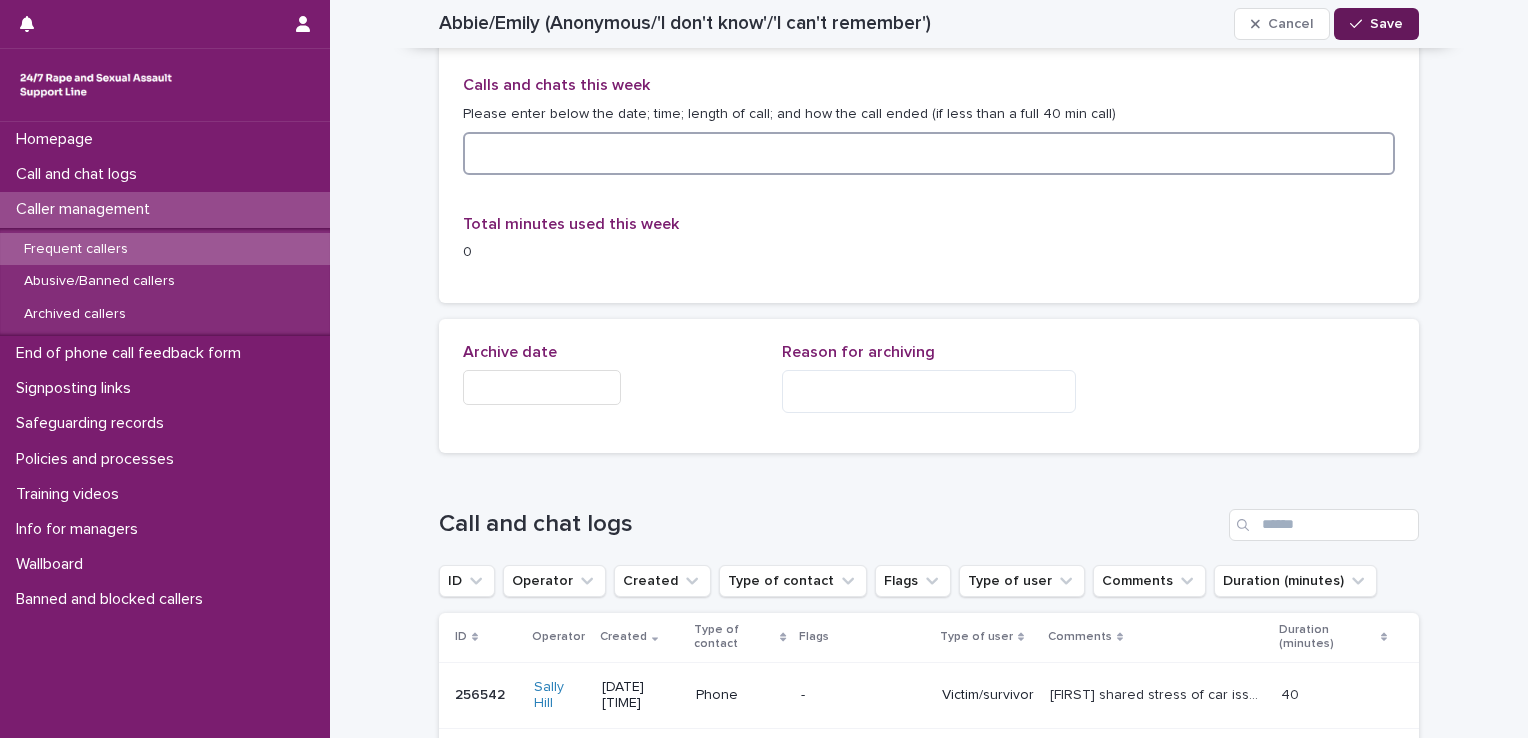 type 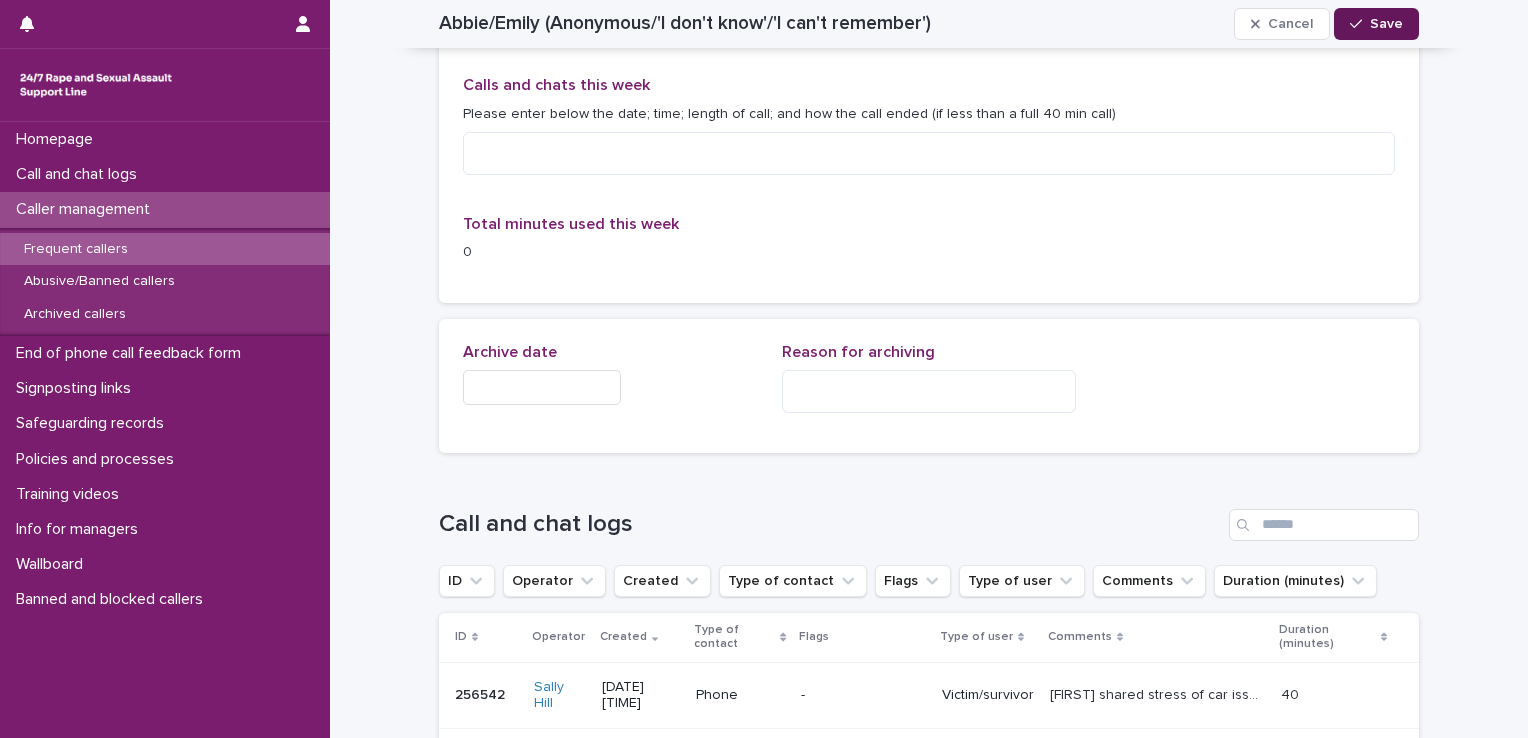 click on "Save" at bounding box center (1376, 24) 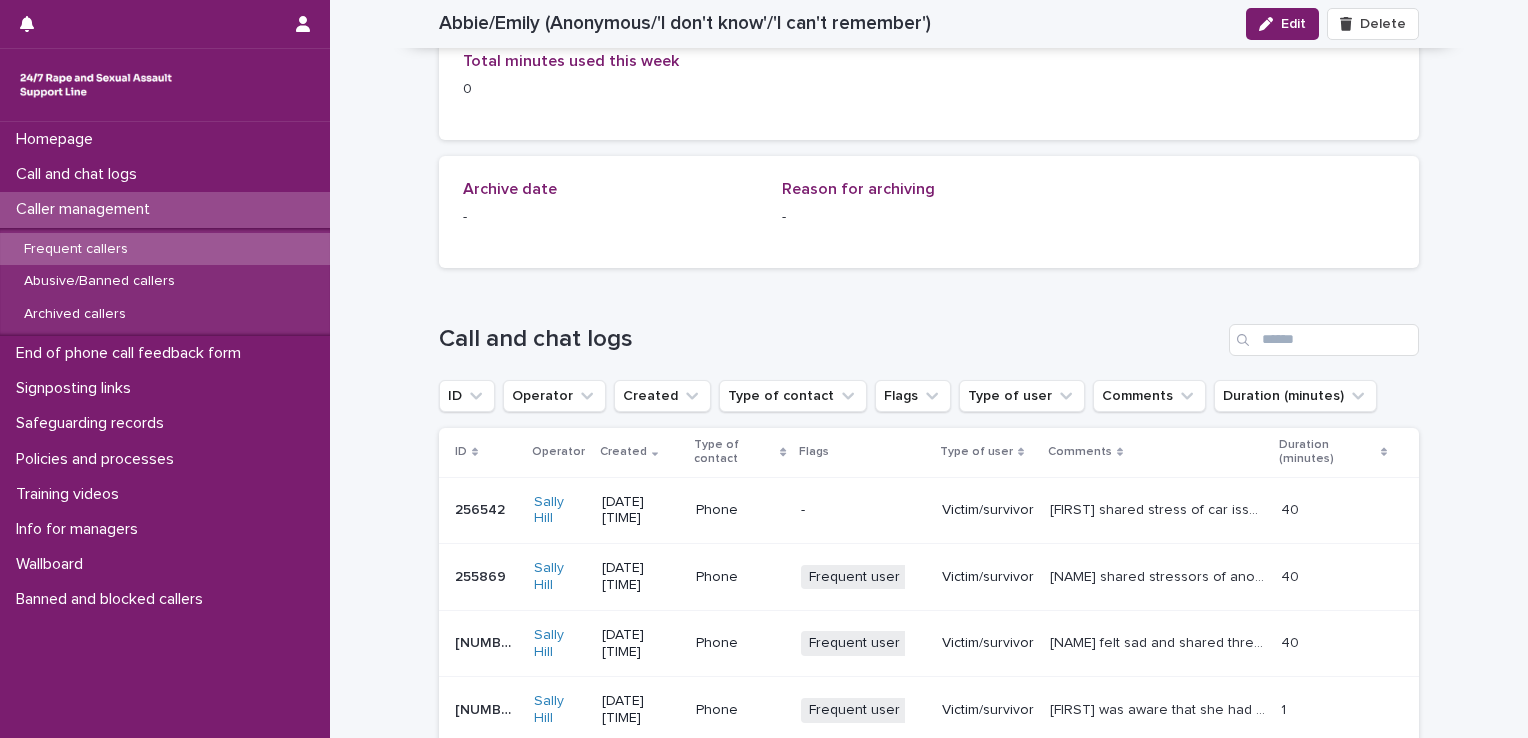 click on "Frequent callers" at bounding box center (76, 249) 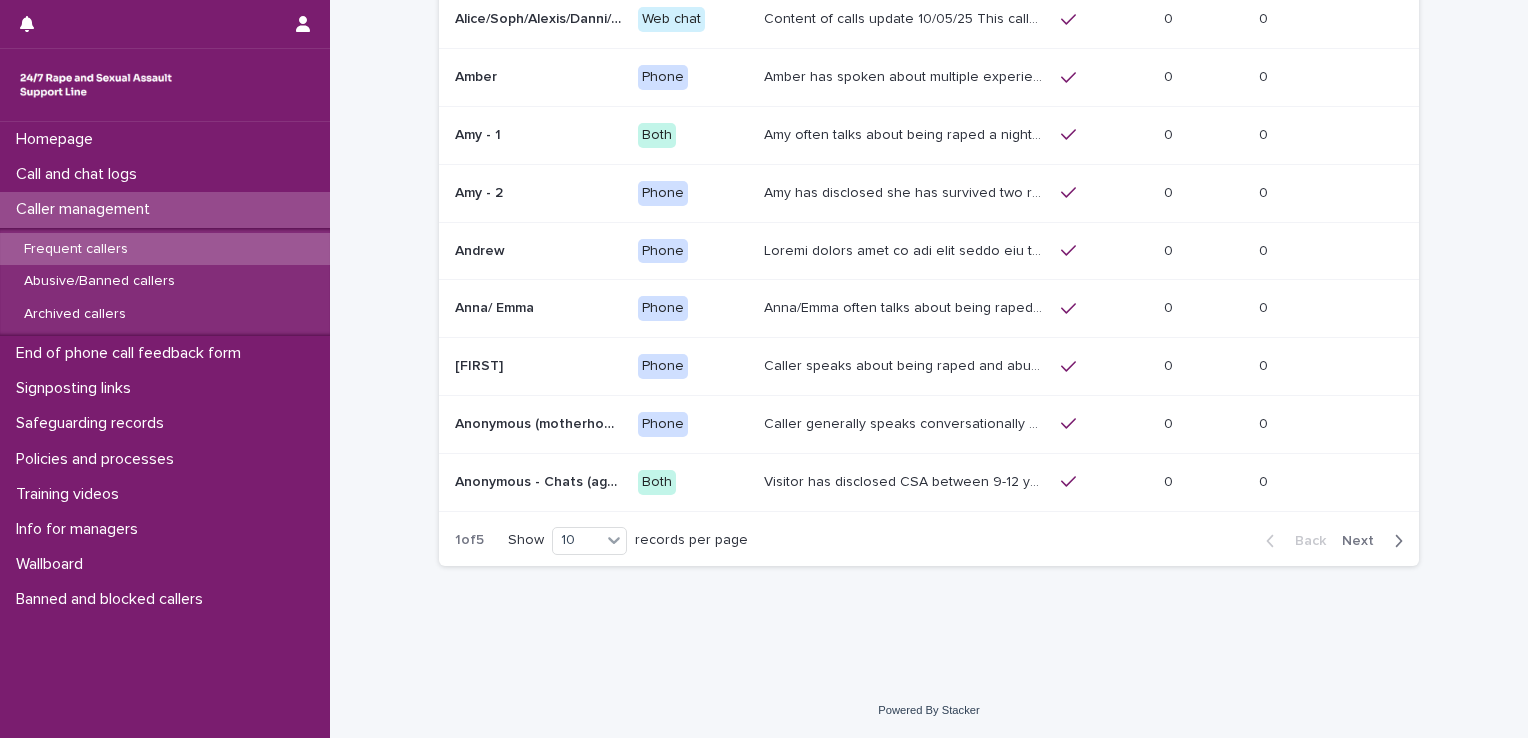 scroll, scrollTop: 0, scrollLeft: 0, axis: both 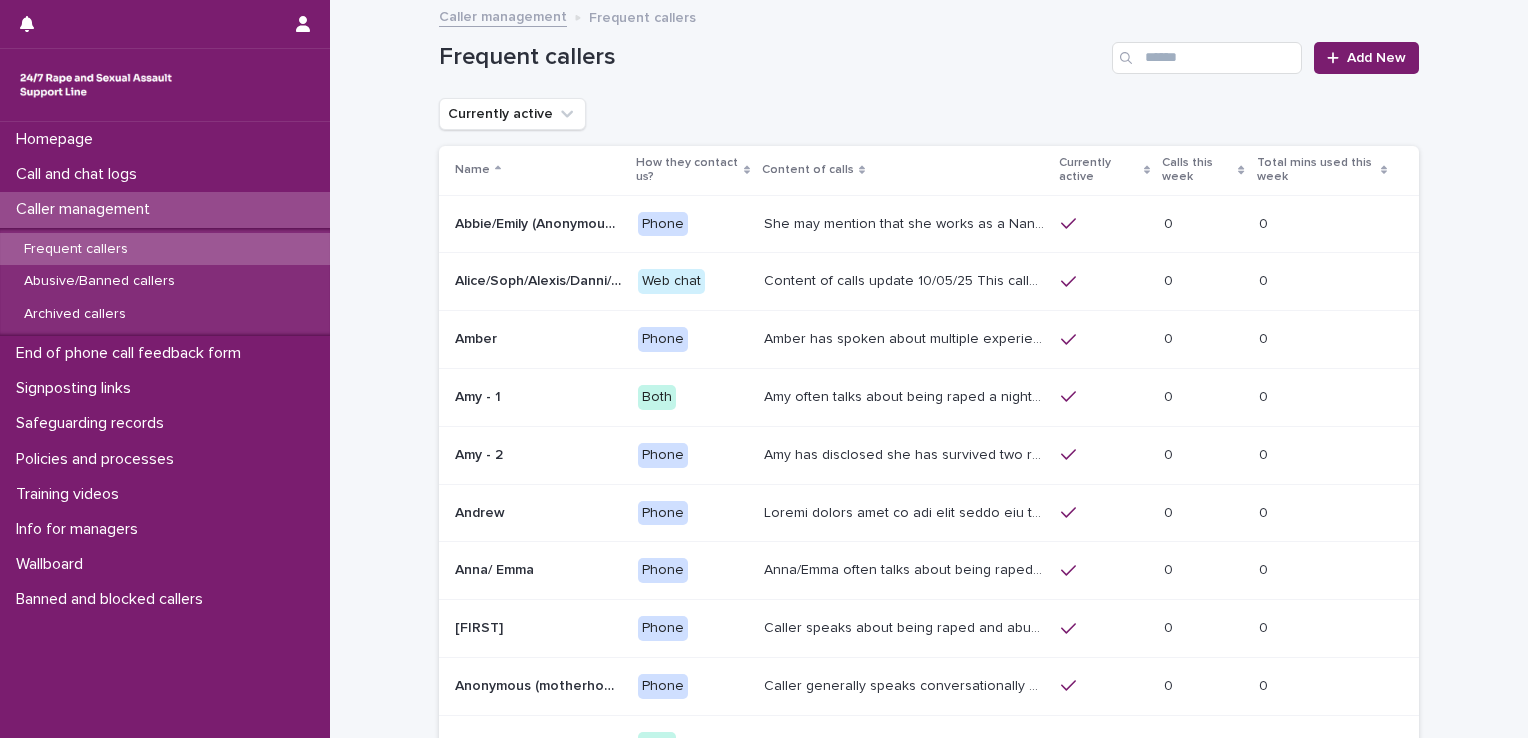 click on "Content of calls update 10/05/25
This caller discloses different sexual violence they have experienced, it is usually recent.
More recently they have been disclosing sexual violence perpetrated by a gang/group of perpetrators. Alongside what they have already disclosed.
They have mentioned having suicidal thoughts and also attempts.
They have also disclosed on multiple contacts that they are currently getting treated for cancer (Chemotherapy).
Chatter uses a variety of names like Alice, Soph, Alexis, Danni, Scarlet, Katy, Hannah, Lucy, Alana, Cara.
Chatter will present in different ways.  She sometimes discusses being raped or experiencing domestic abuse by their partner / another perpetrator, or experiencing ritual abuse.
She will also often chat about some kind of loss, the loss of a child, her mum etc." at bounding box center (906, 279) 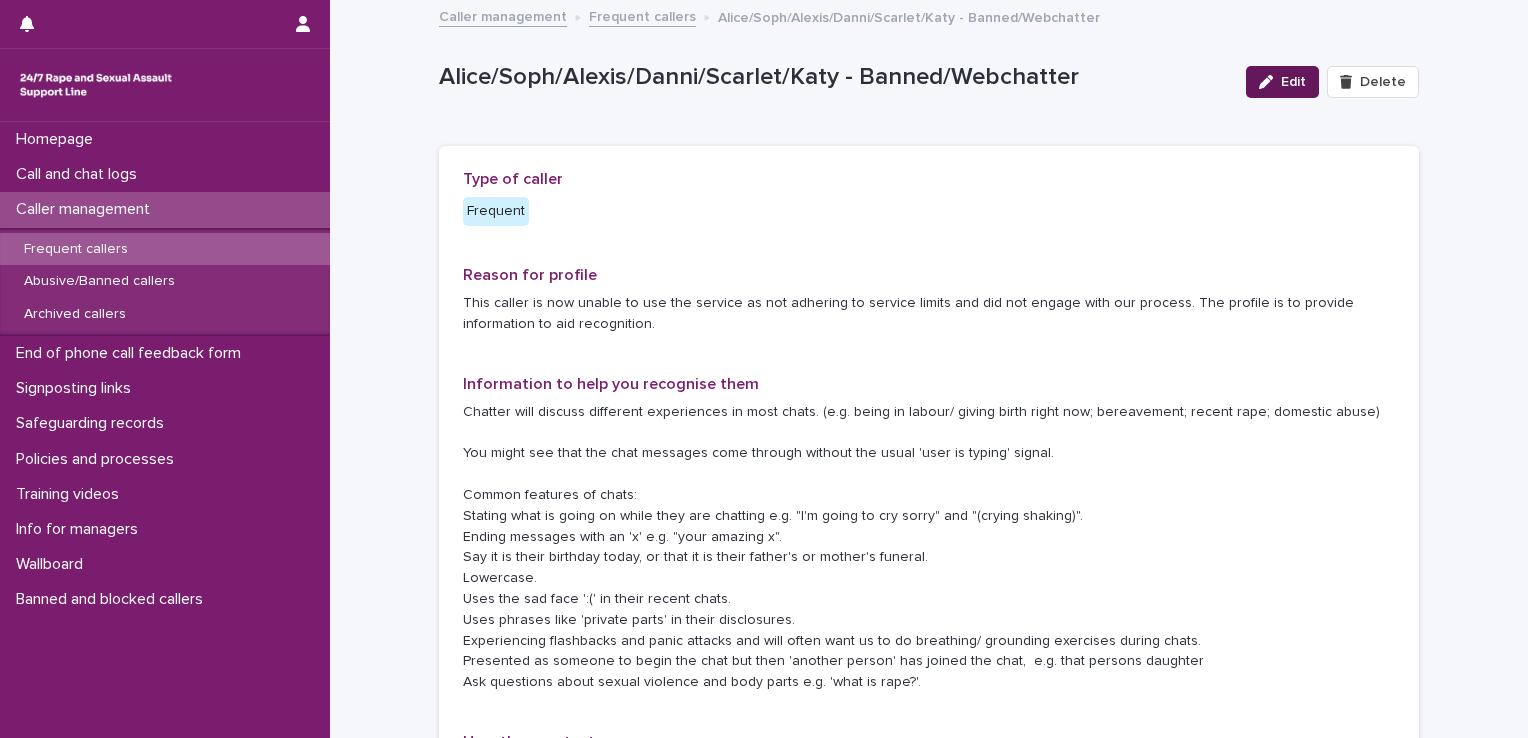 click on "Edit" at bounding box center (1282, 82) 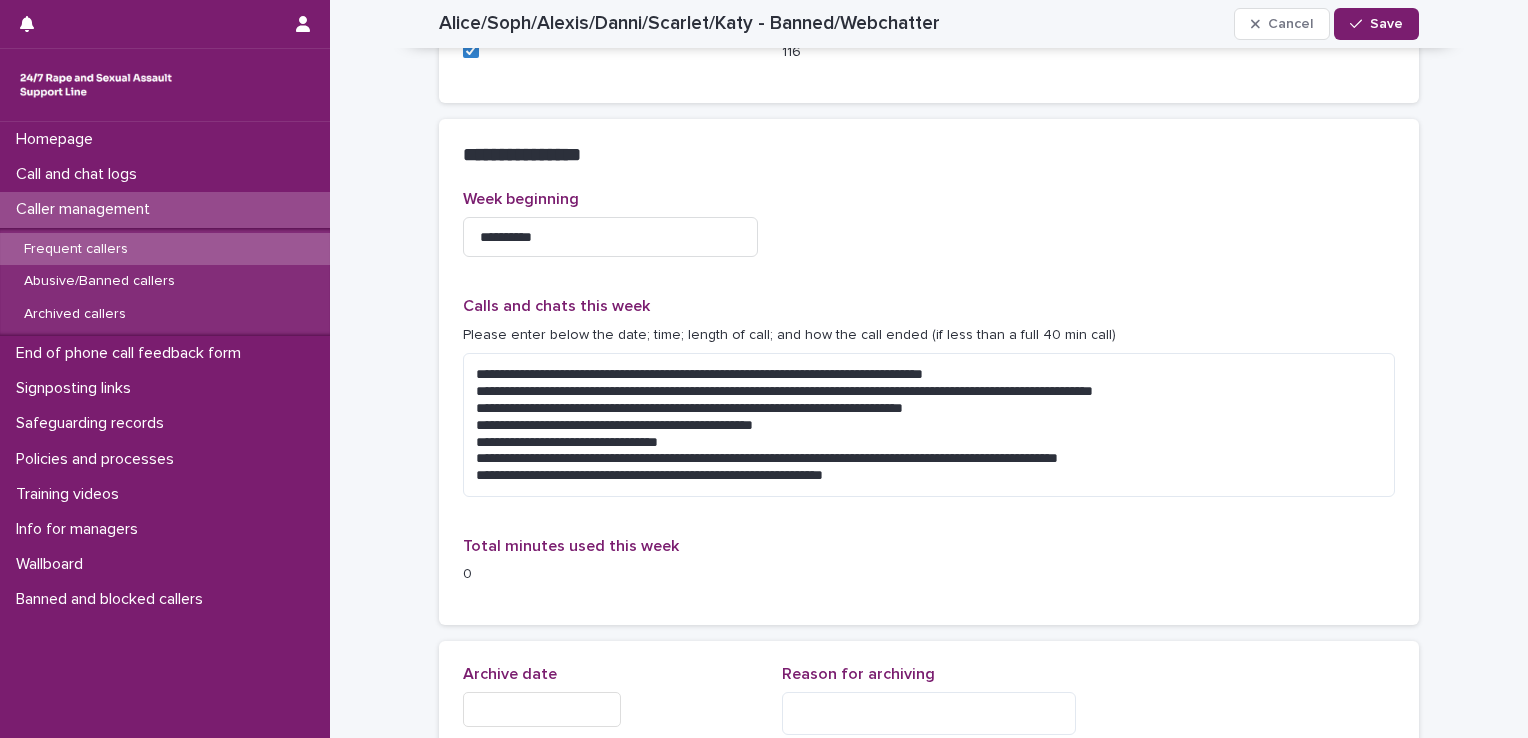 scroll, scrollTop: 1588, scrollLeft: 0, axis: vertical 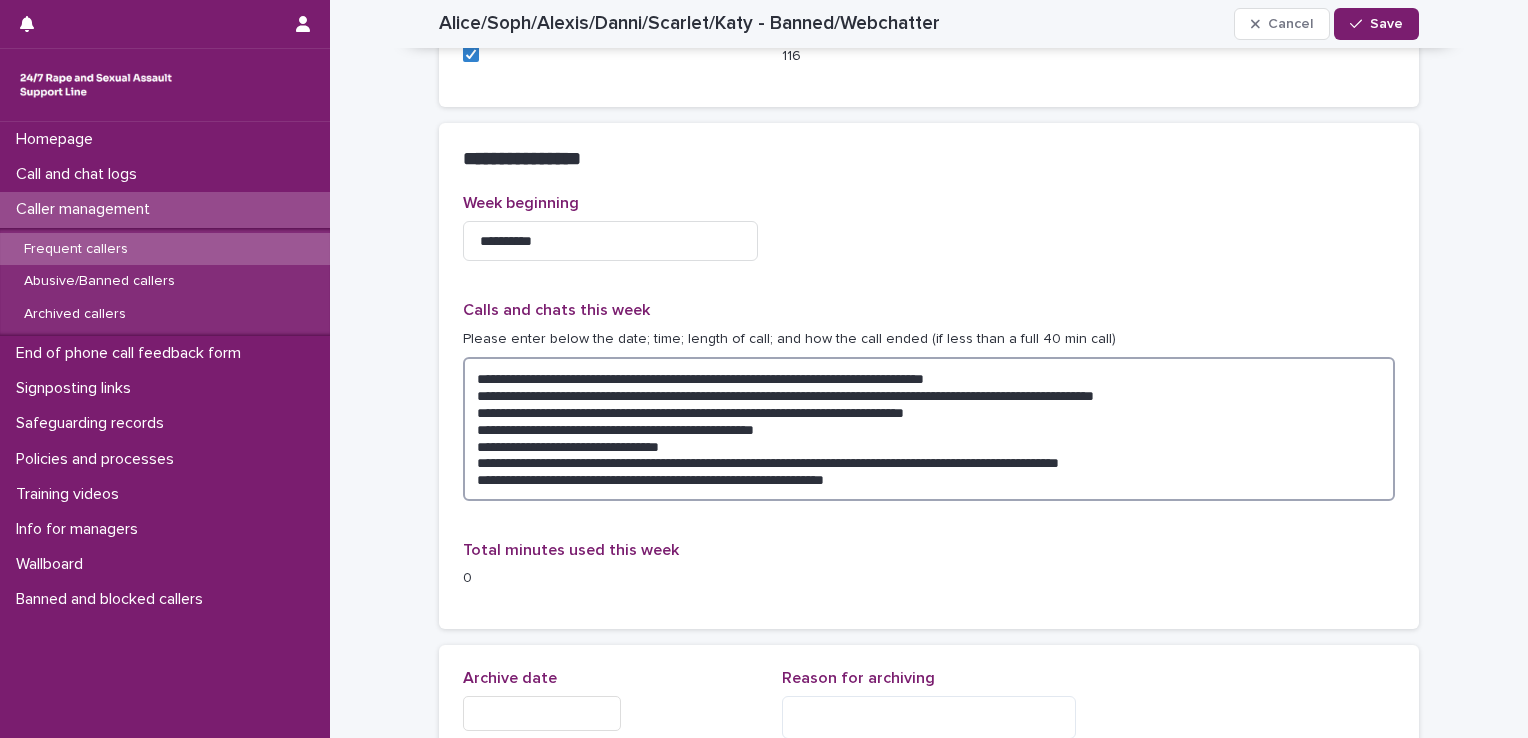 drag, startPoint x: 970, startPoint y: 480, endPoint x: 432, endPoint y: 330, distance: 558.5195 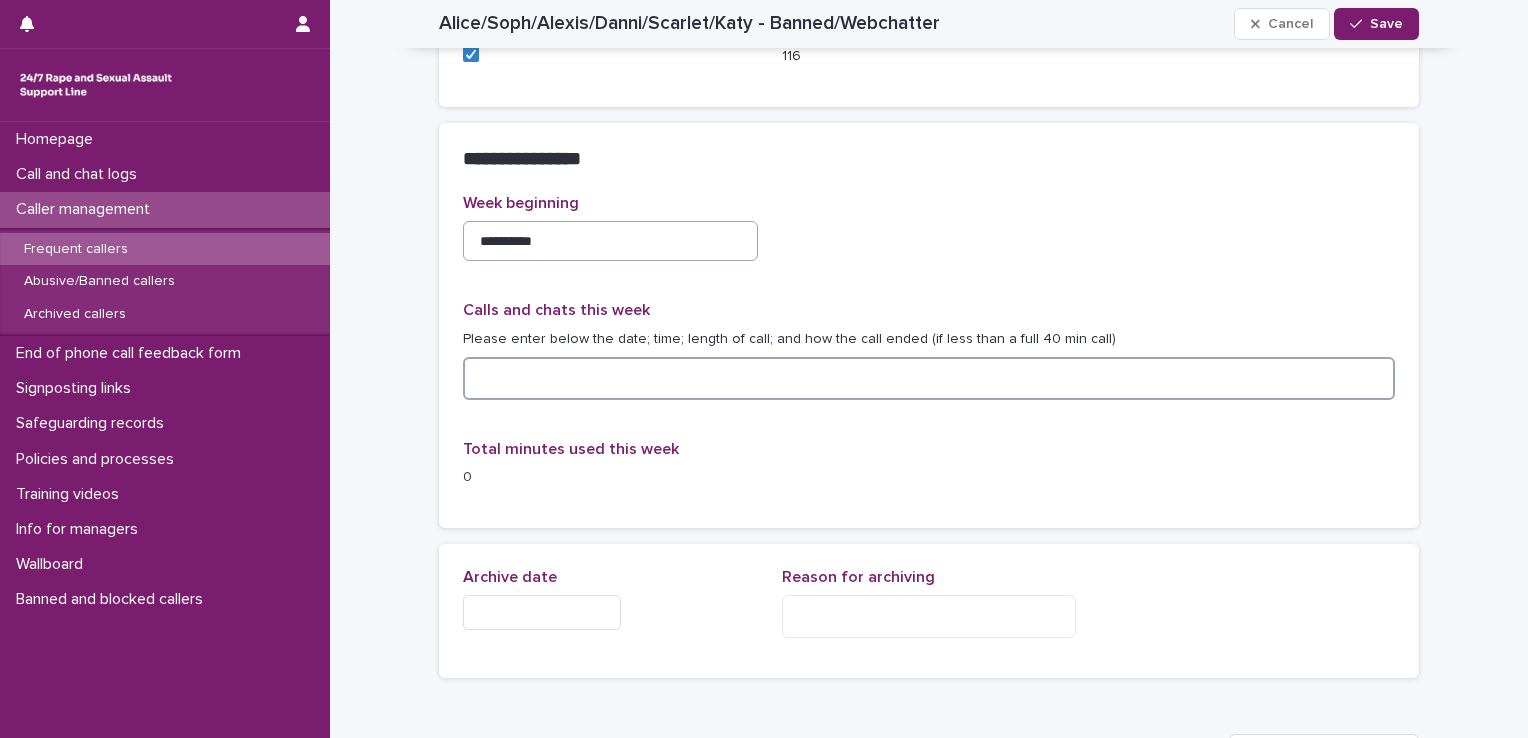 type 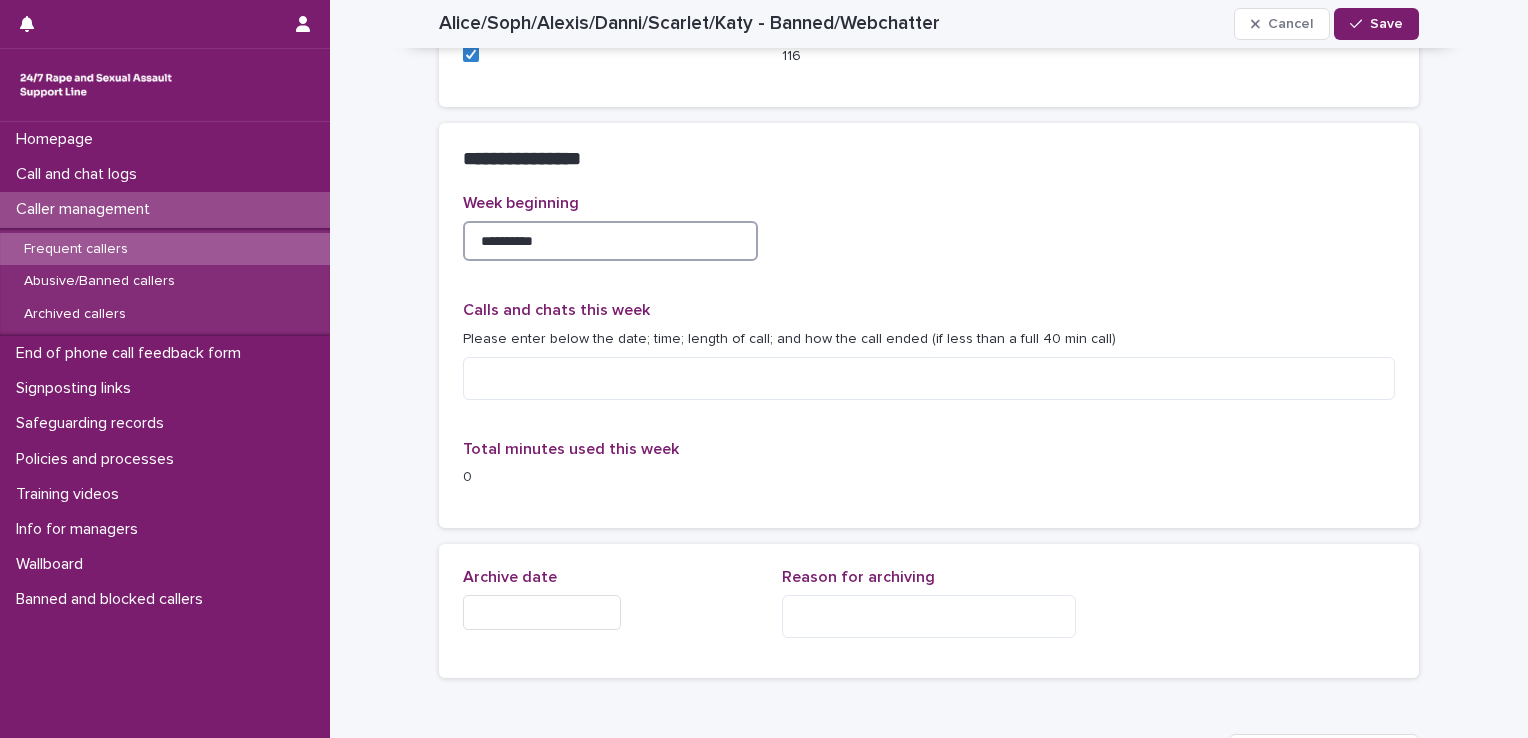 drag, startPoint x: 508, startPoint y: 238, endPoint x: 450, endPoint y: 233, distance: 58.21512 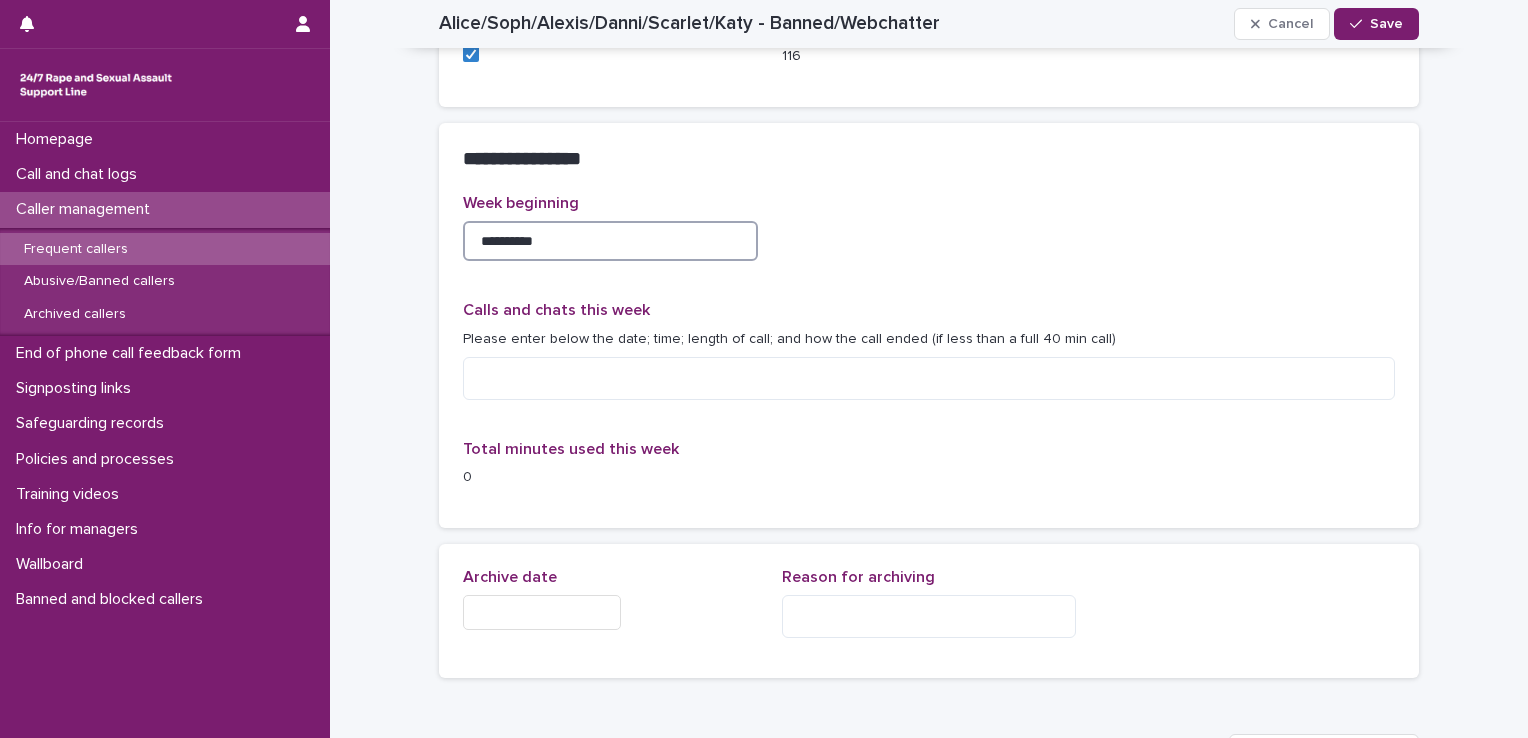 click on "**********" at bounding box center (929, 361) 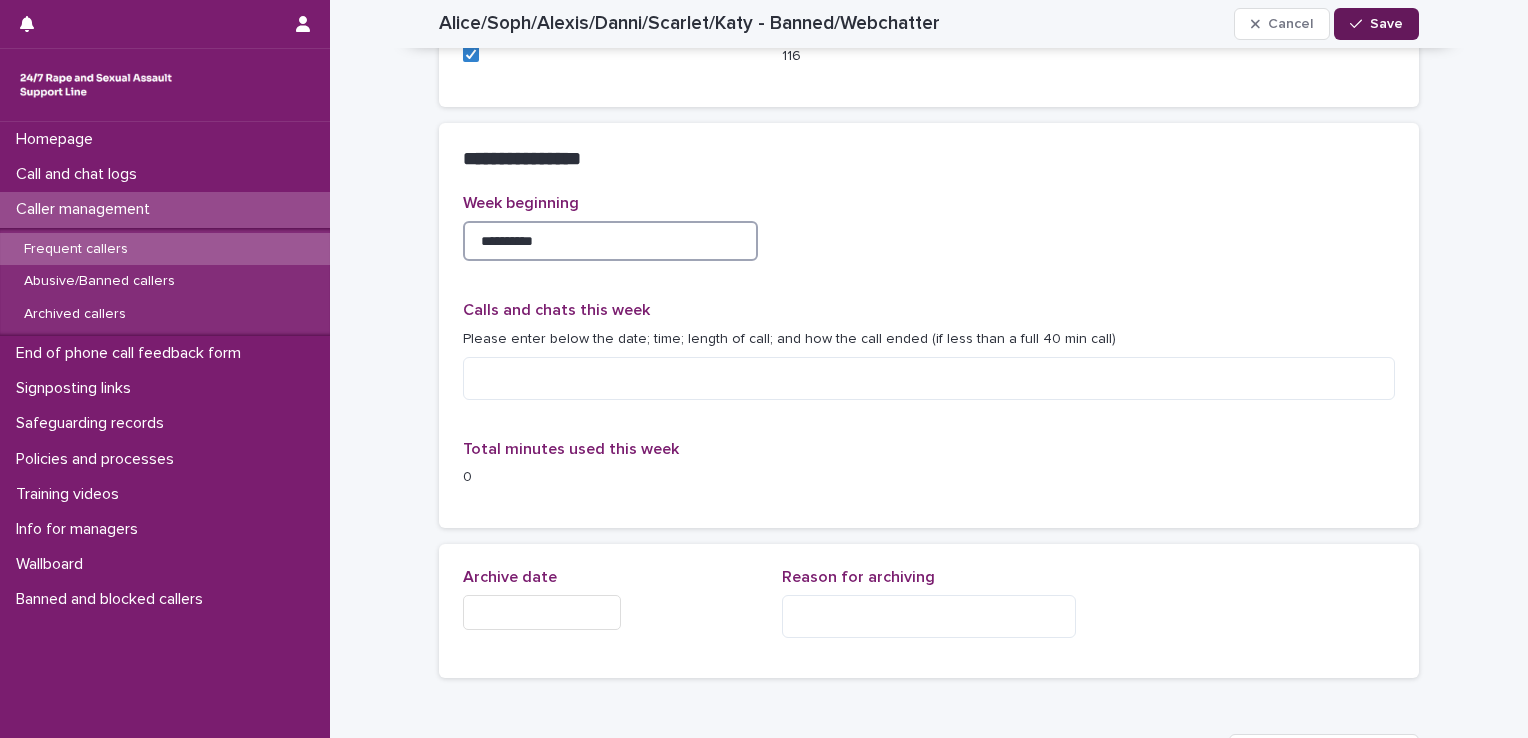 type on "**********" 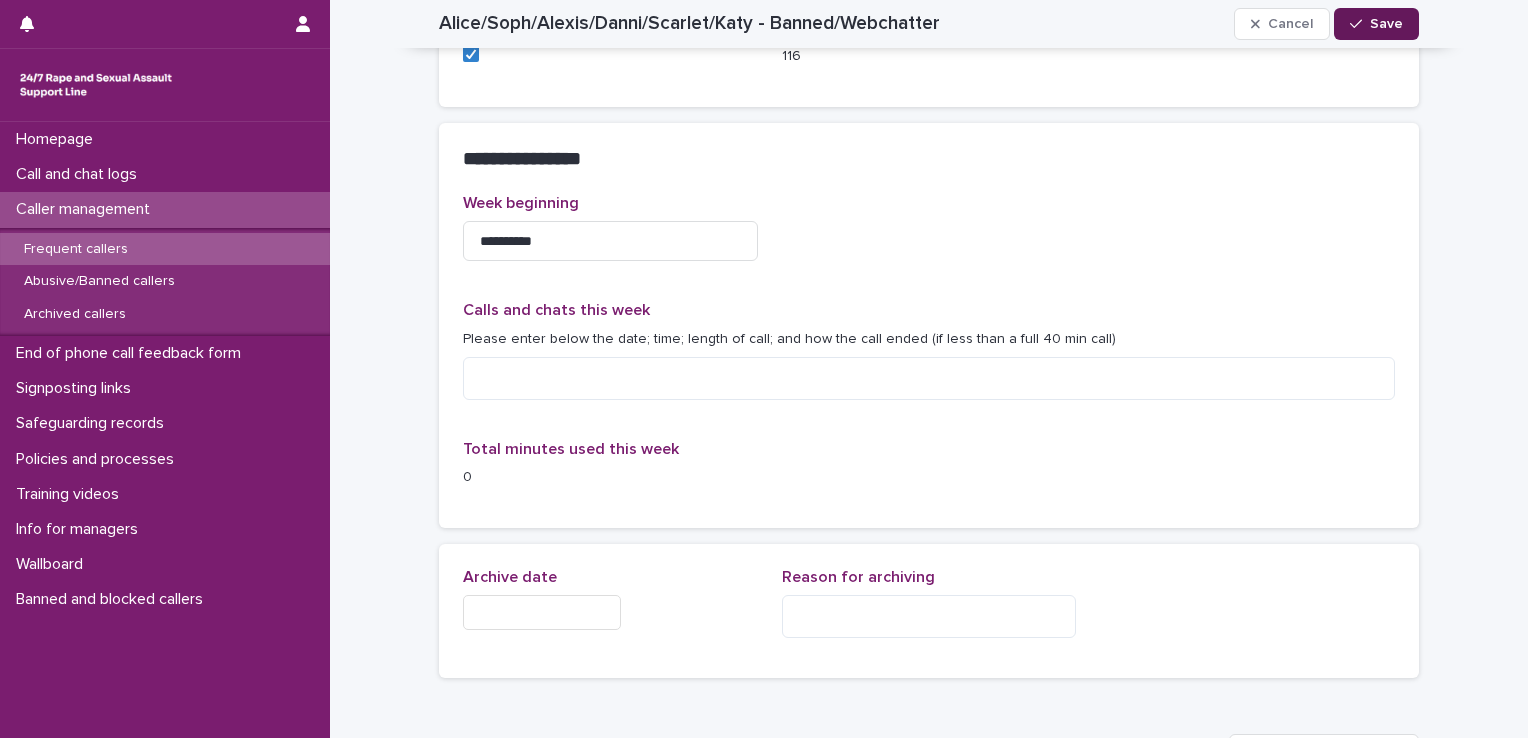 click on "Save" at bounding box center (1386, 24) 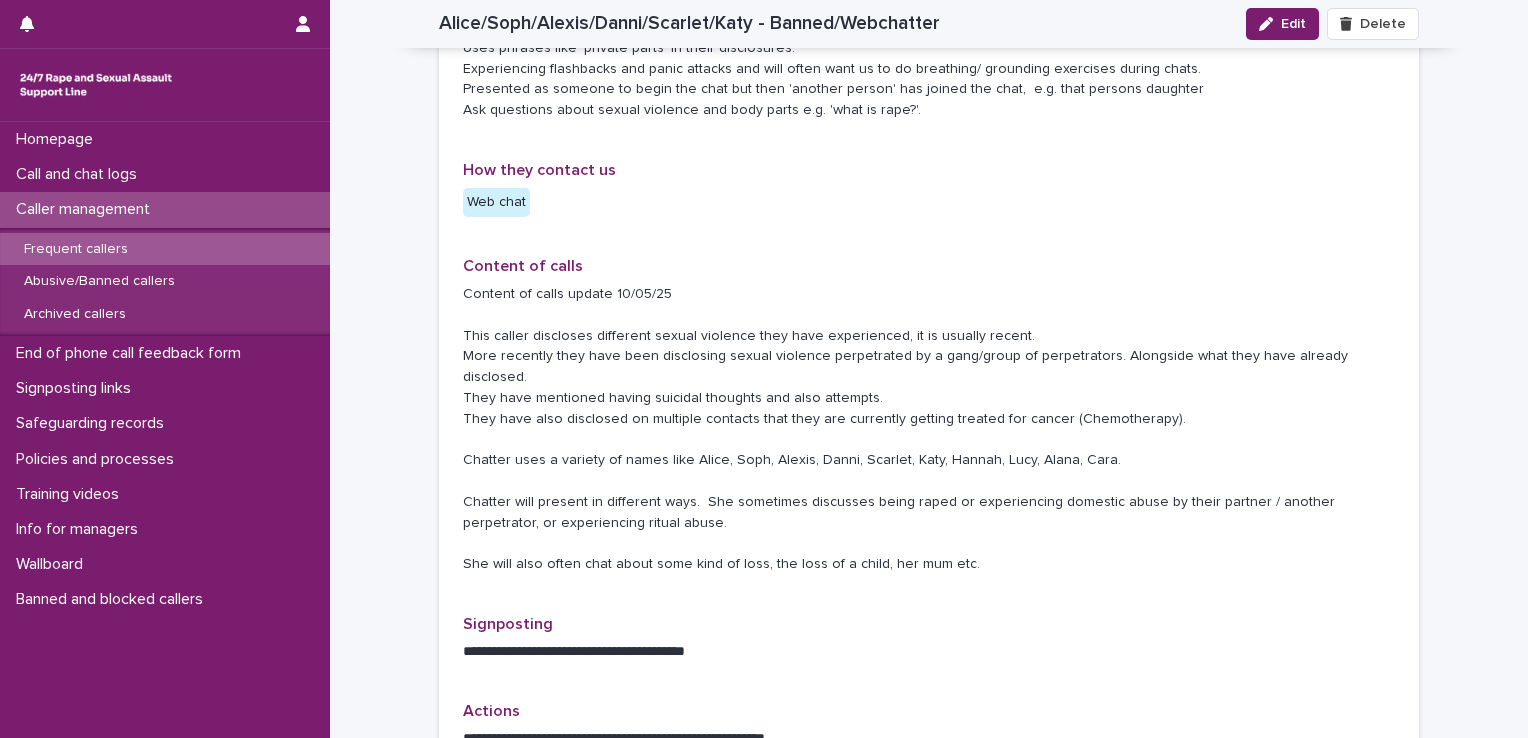 scroll, scrollTop: 0, scrollLeft: 0, axis: both 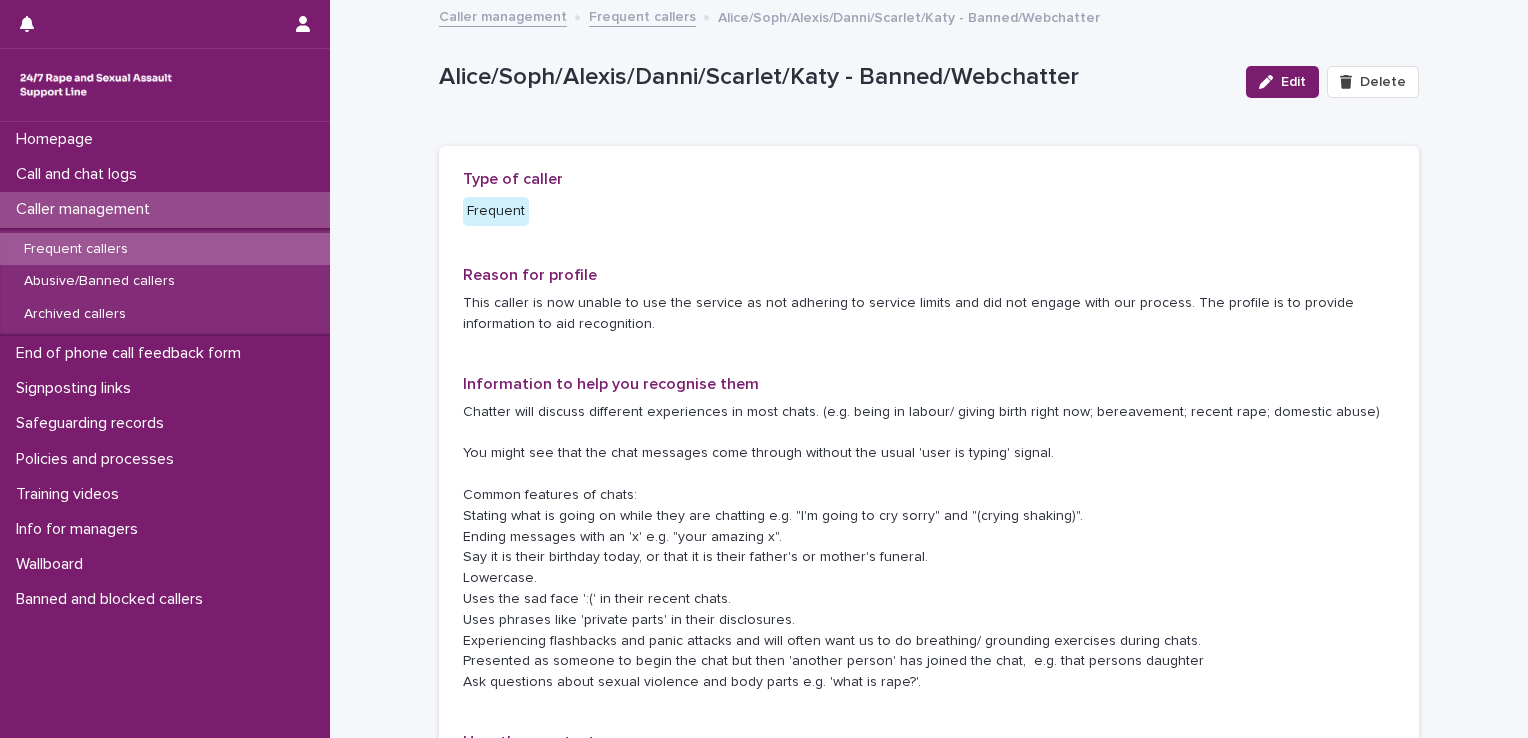 click on "Frequent callers" at bounding box center [76, 249] 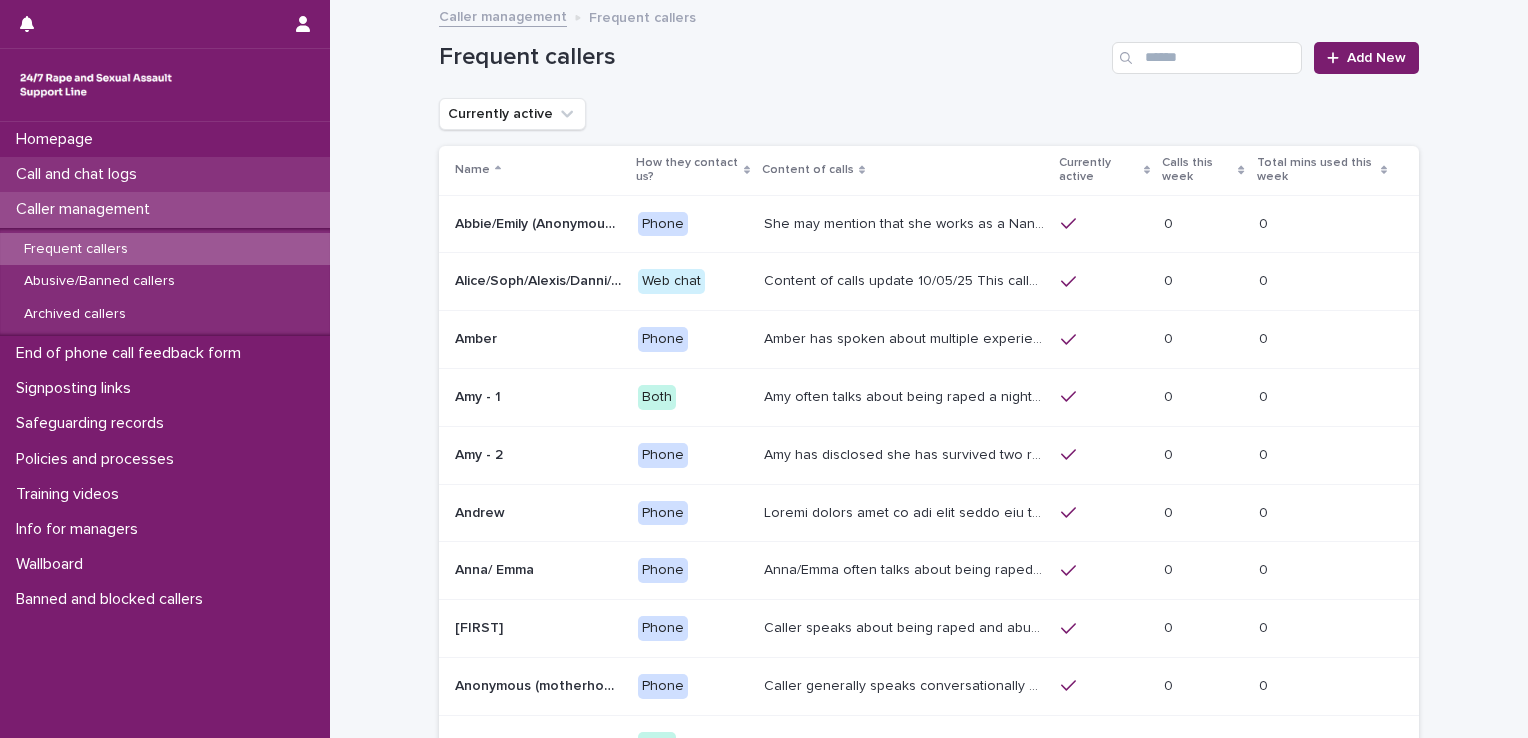 click on "Call and chat logs" at bounding box center [80, 174] 